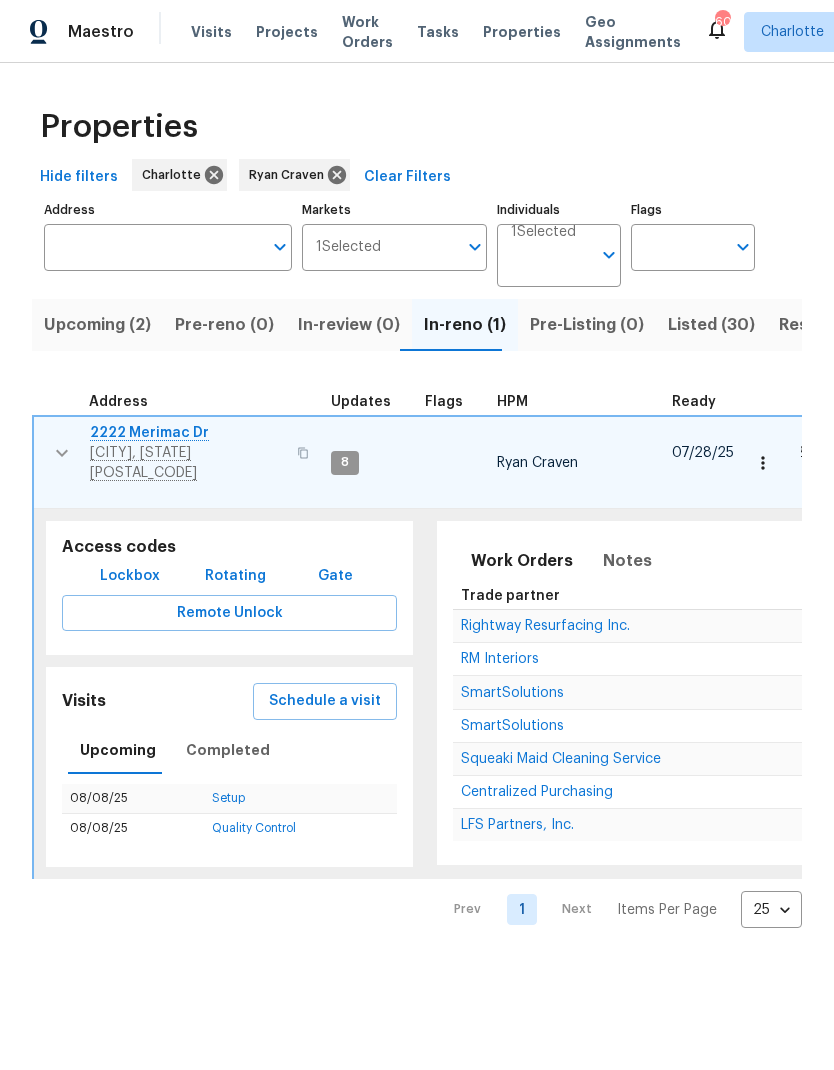 scroll, scrollTop: 0, scrollLeft: 0, axis: both 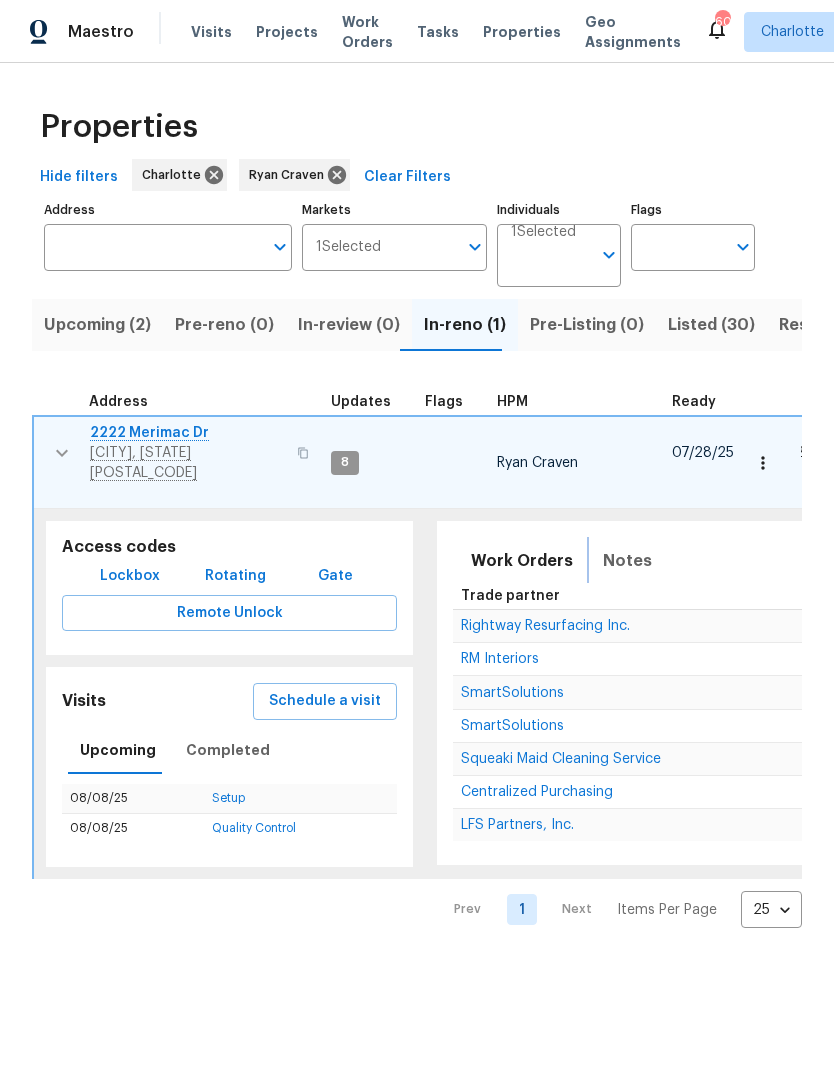 click on "Notes" at bounding box center (627, 561) 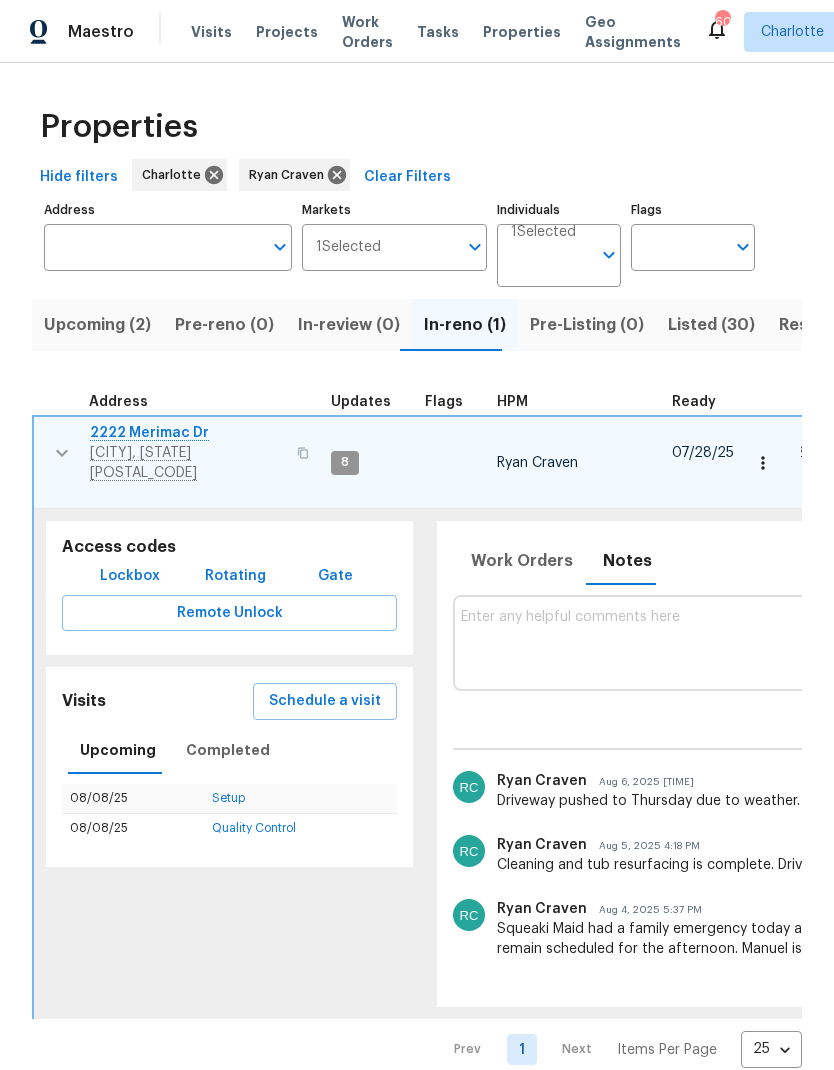 click at bounding box center [1008, 642] 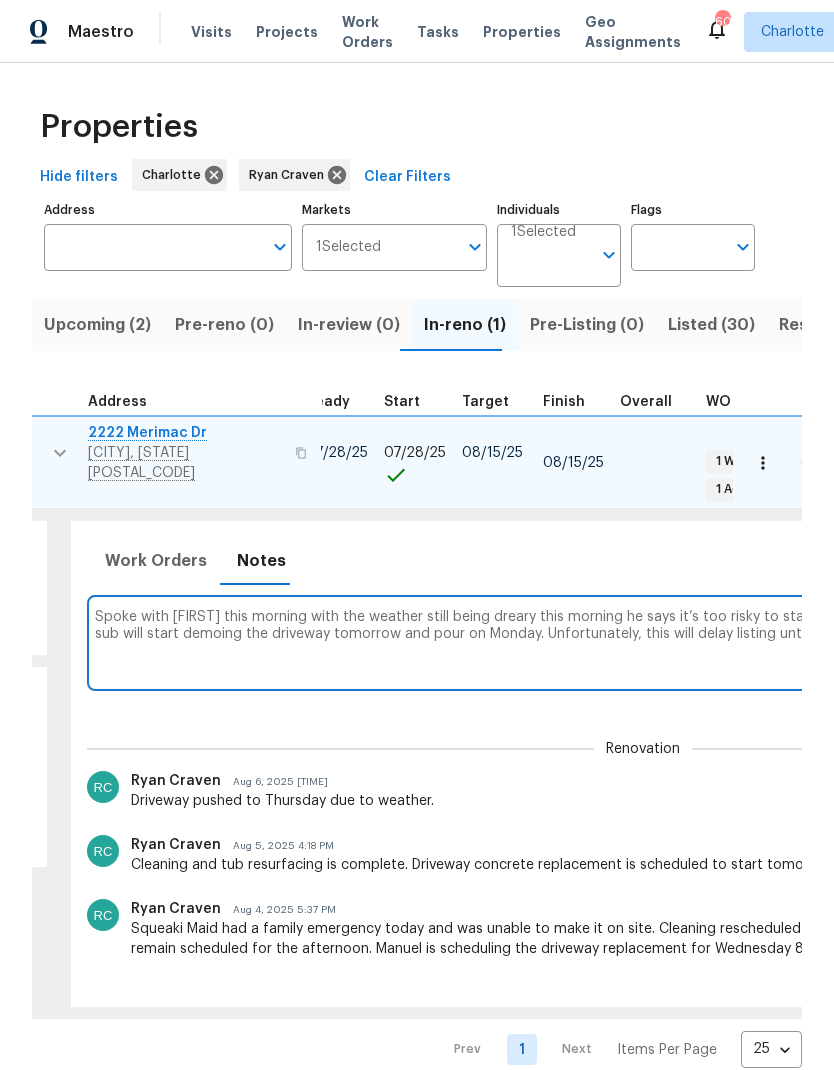 scroll, scrollTop: 0, scrollLeft: 367, axis: horizontal 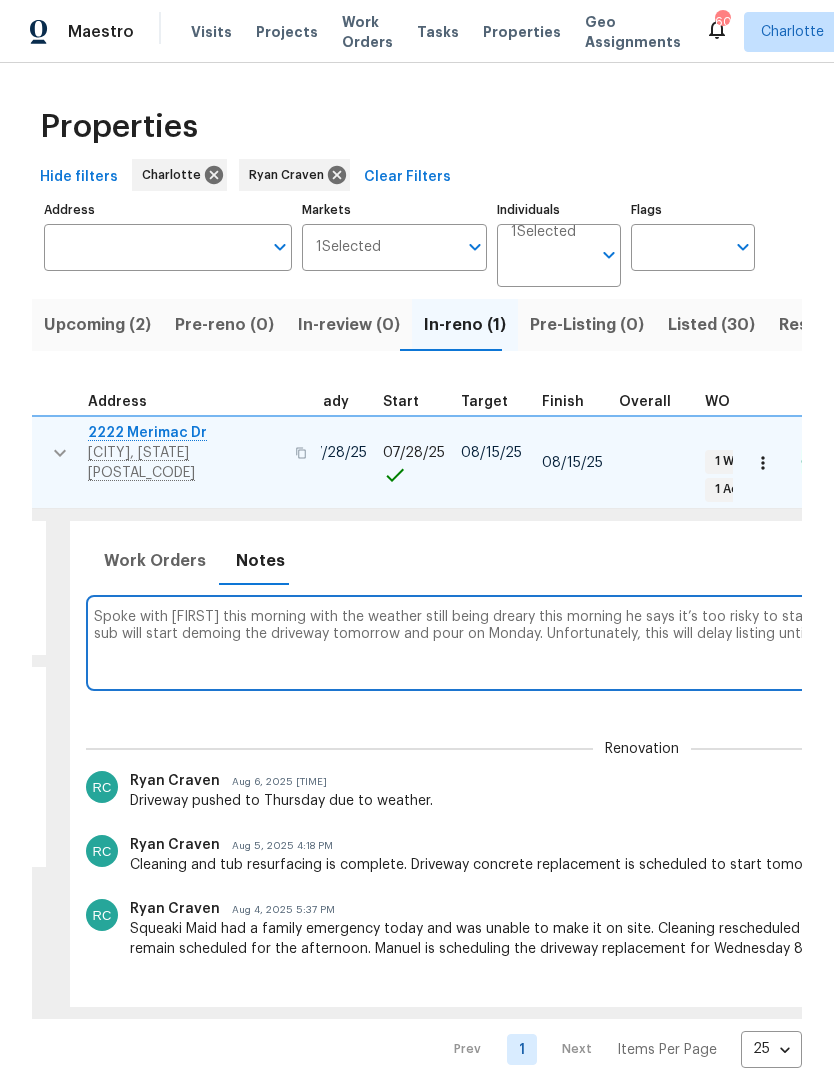 click on "Spoke with [FIRST] this morning with the weather still being dreary this morning he says it’s too risky to start concrete work today because it’s too wet. His concrete sub will start demoing the driveway tomorrow and pour on Monday. Unfortunately, this will delay listing until early next week and skew the metrics a little.." at bounding box center [641, 642] 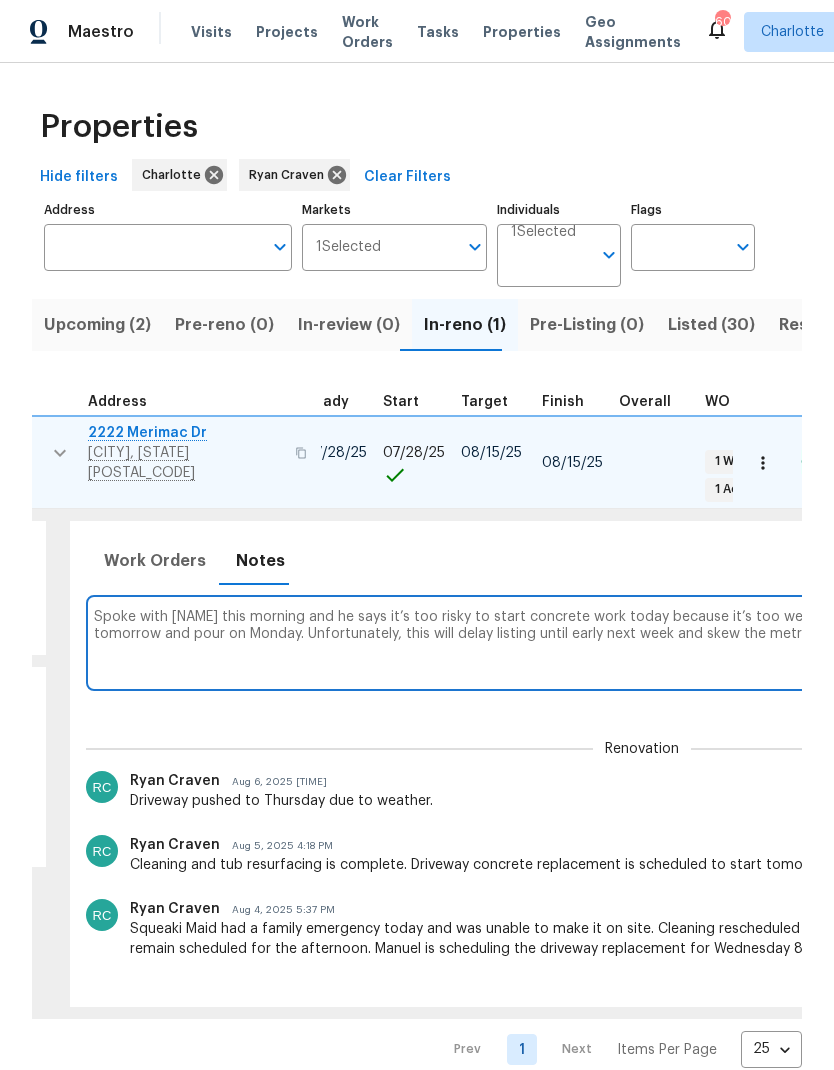 click on "Spoke with [NAME] this morning and he says it’s too risky to start concrete work today because it’s too wet. His concrete sub will start demoing the driveway tomorrow and pour on Monday. Unfortunately, this will delay listing until early next week and skew the metrics a little.." at bounding box center [641, 643] 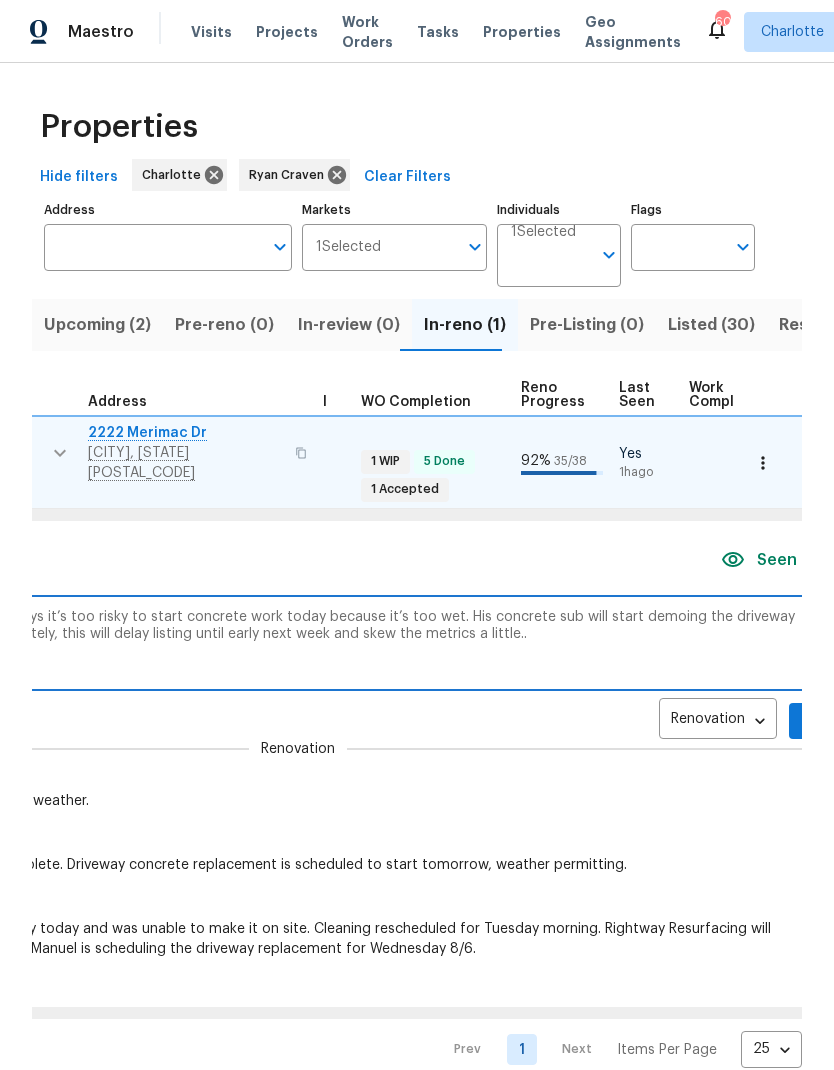 scroll, scrollTop: 0, scrollLeft: 714, axis: horizontal 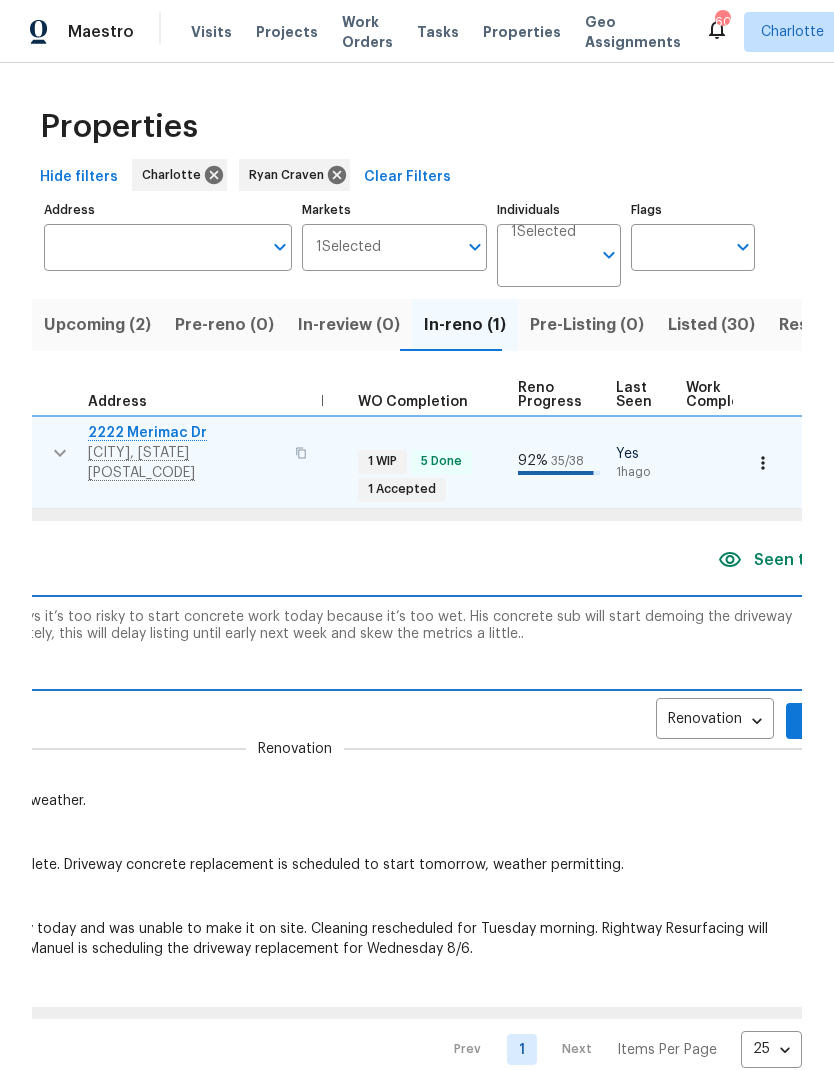 click on "Spoke with [FIRST] this morning and he says it’s too risky to start concrete work today because it’s too wet. His concrete sub will start demoing the driveway tomorrow and pour on Monday. Unfortunately, this will delay listing until early next week and skew the metrics a little.." at bounding box center [294, 642] 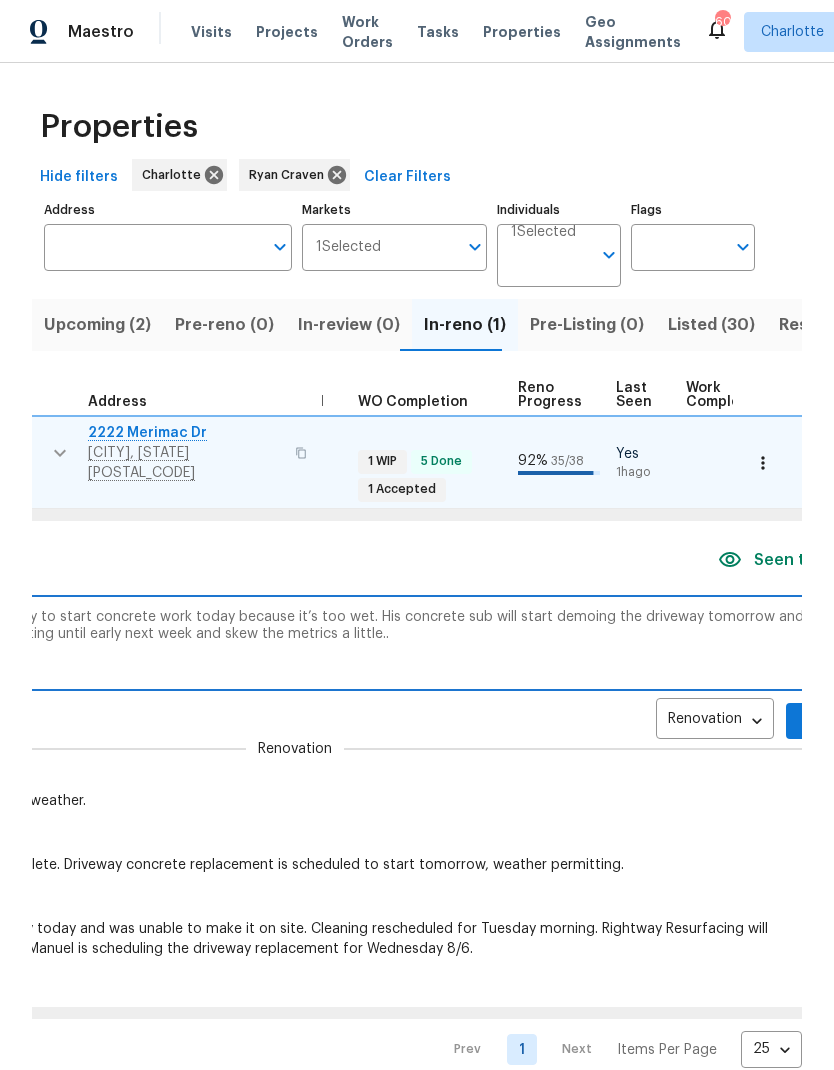 click on "Spoke with [NAME] and he says it’s too risky to start concrete work today because it’s too wet. His concrete sub will start demoing the driveway tomorrow and pour on Monday. Unfortunately, this will delay listing until early next week and skew the metrics a little.." at bounding box center (294, 642) 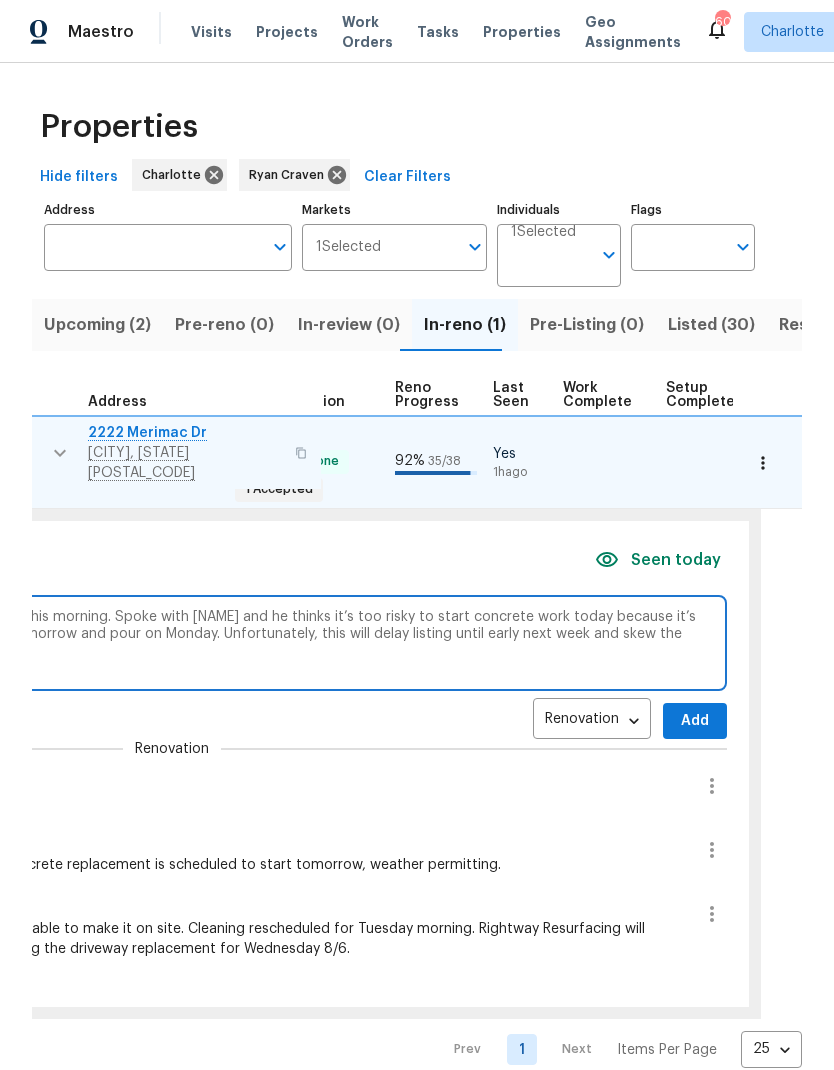 scroll, scrollTop: 0, scrollLeft: 831, axis: horizontal 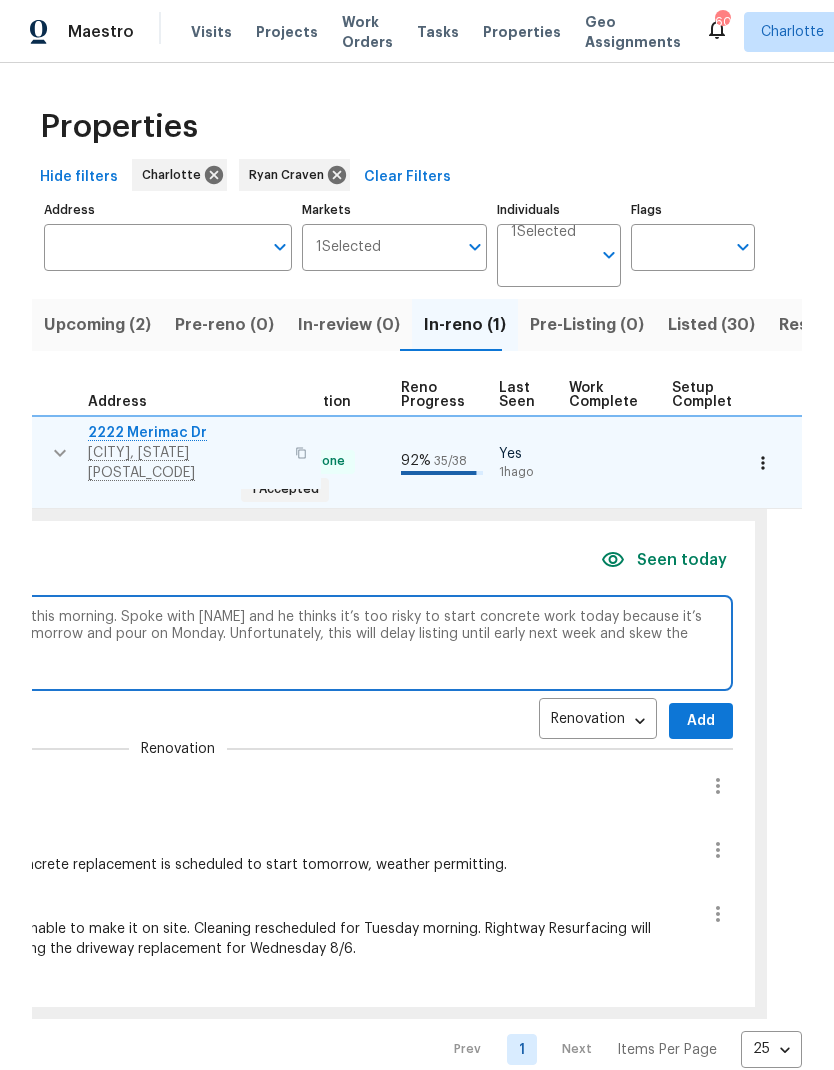 click on "The weather still isn’t fully cooperating and there’s light rain this morning. Spoke with [NAME] and he thinks it’s too risky to start concrete work today because it’s too wet. His concrete sub will start demoing the driveway tomorrow and pour on Monday. Unfortunately, this will delay listing until early next week and skew the metrics a little.." at bounding box center (177, 642) 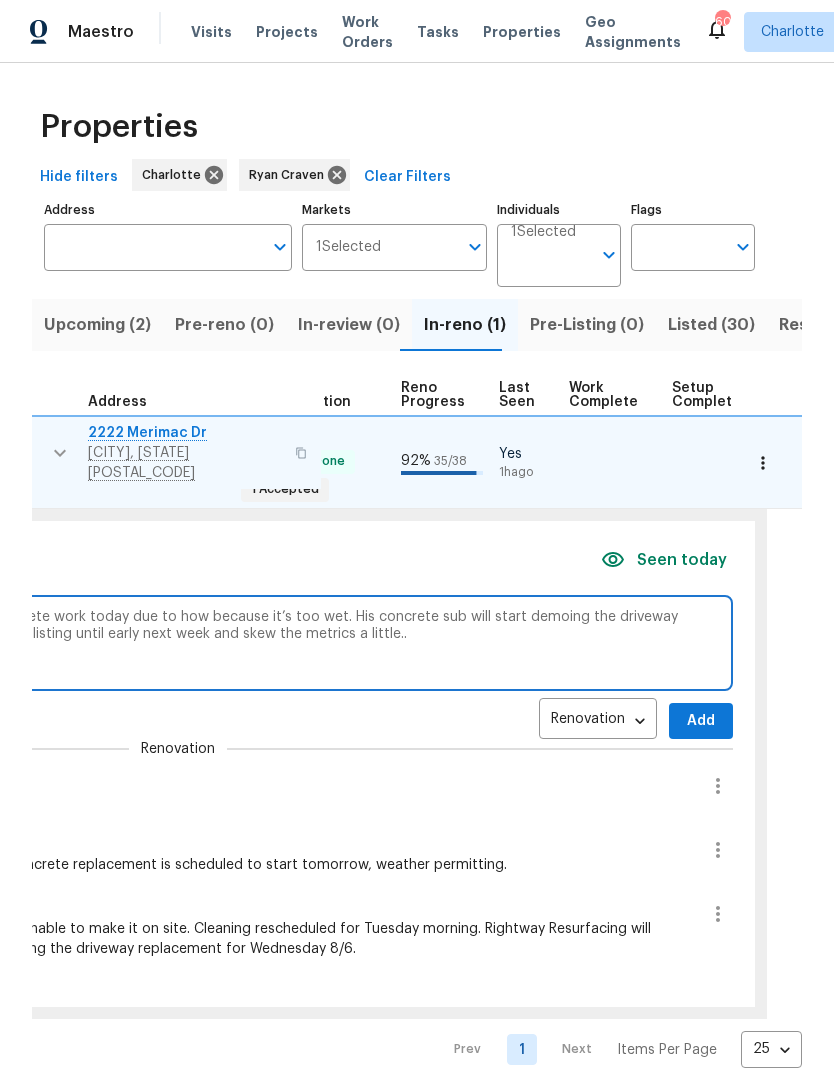 scroll, scrollTop: 0, scrollLeft: 33, axis: horizontal 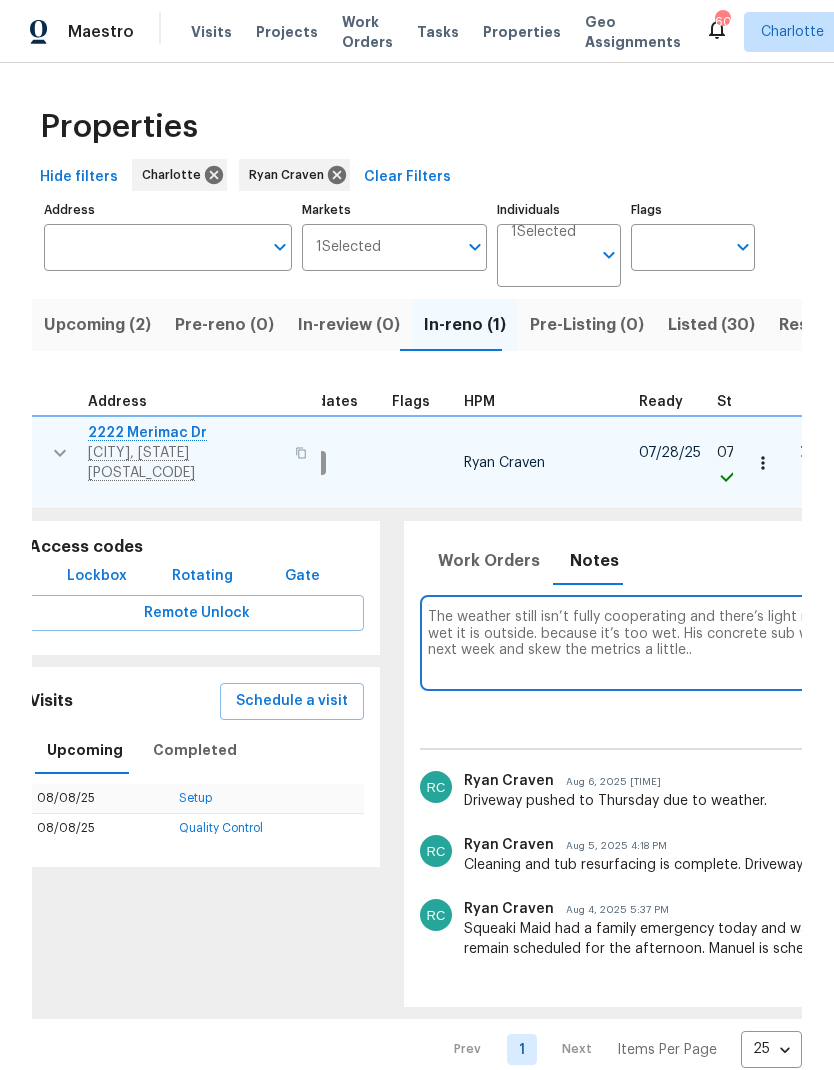 click on "The weather still isn’t fully cooperating and there’s light rain this morning. Spoke with [NAME] and he thinks it’s too risky to start concrete work today due to how wet it is outside. because it’s too wet. His concrete sub will start demoing the driveway tomorrow and pour on Monday. Unfortunately, this will delay listing until early next week and skew the metrics a little.." at bounding box center (975, 642) 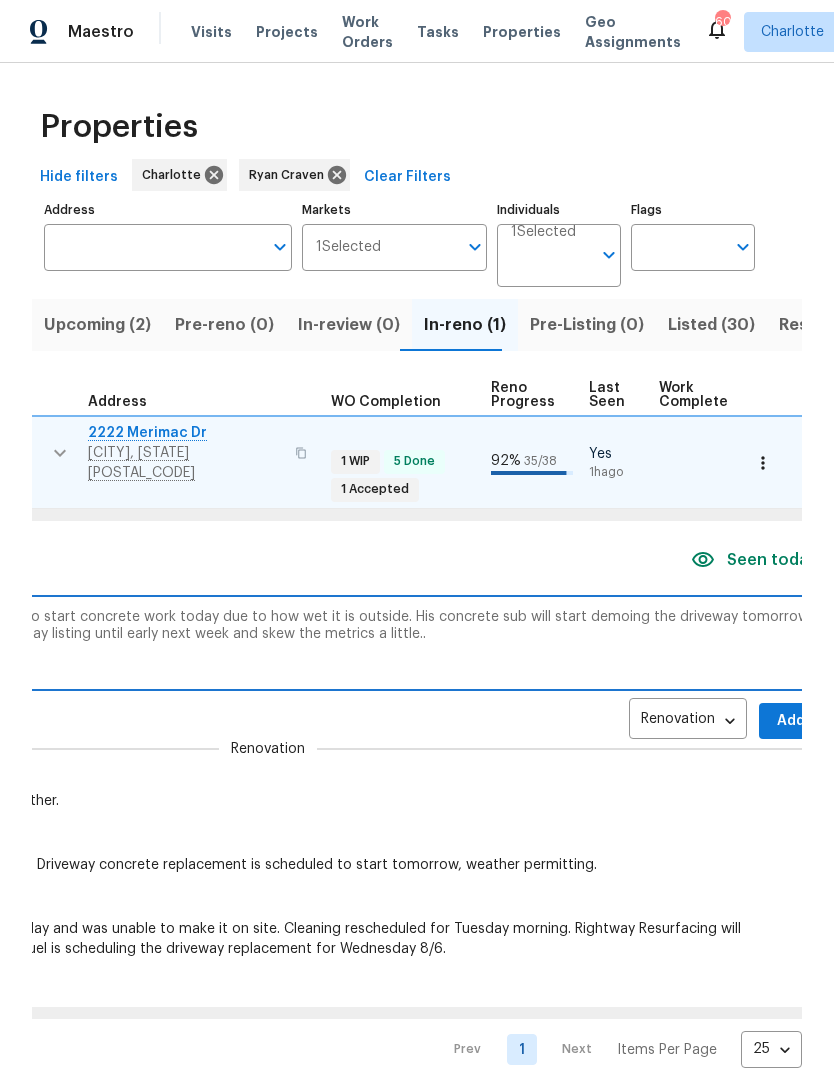 scroll, scrollTop: 0, scrollLeft: 744, axis: horizontal 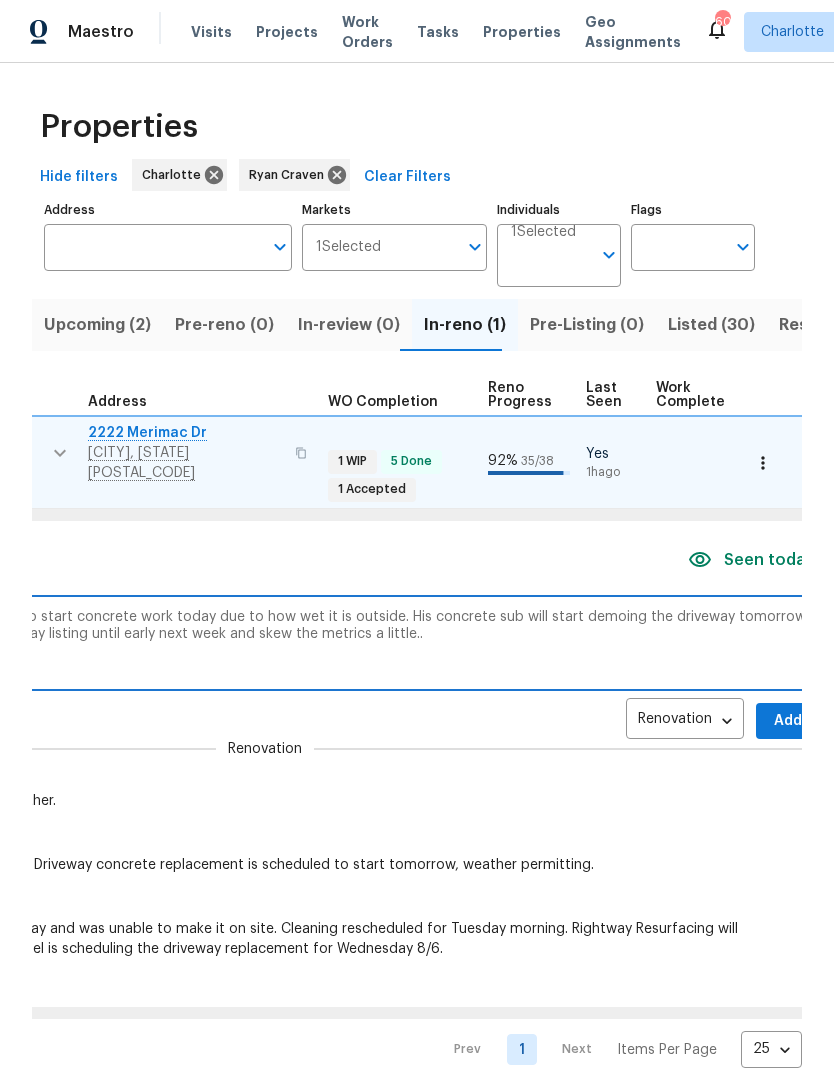 click on "Spoke with [FIRST] and he thinks it’s too risky to start concrete work today due to how wet it is outside. His concrete sub will start demoing the driveway tomorrow and pour on Monday. Unfortunately, this will delay listing until early next week and skew the metrics a little.." at bounding box center (264, 642) 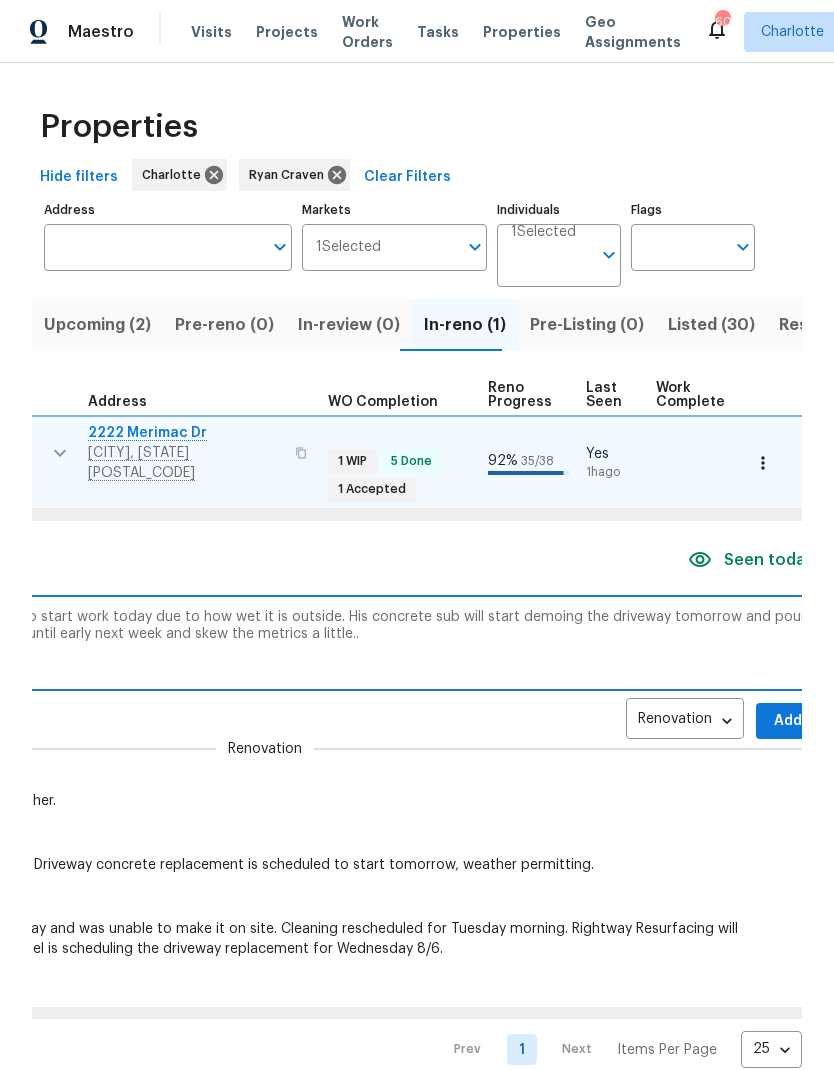 click on "Spoke with [FIRST] and he thinks it’s too risky to start work today due to how wet it is outside. His concrete sub will start demoing the driveway tomorrow and pour on Monday. Unfortunately, this will delay listing until early next week and skew the metrics a little.." at bounding box center (264, 642) 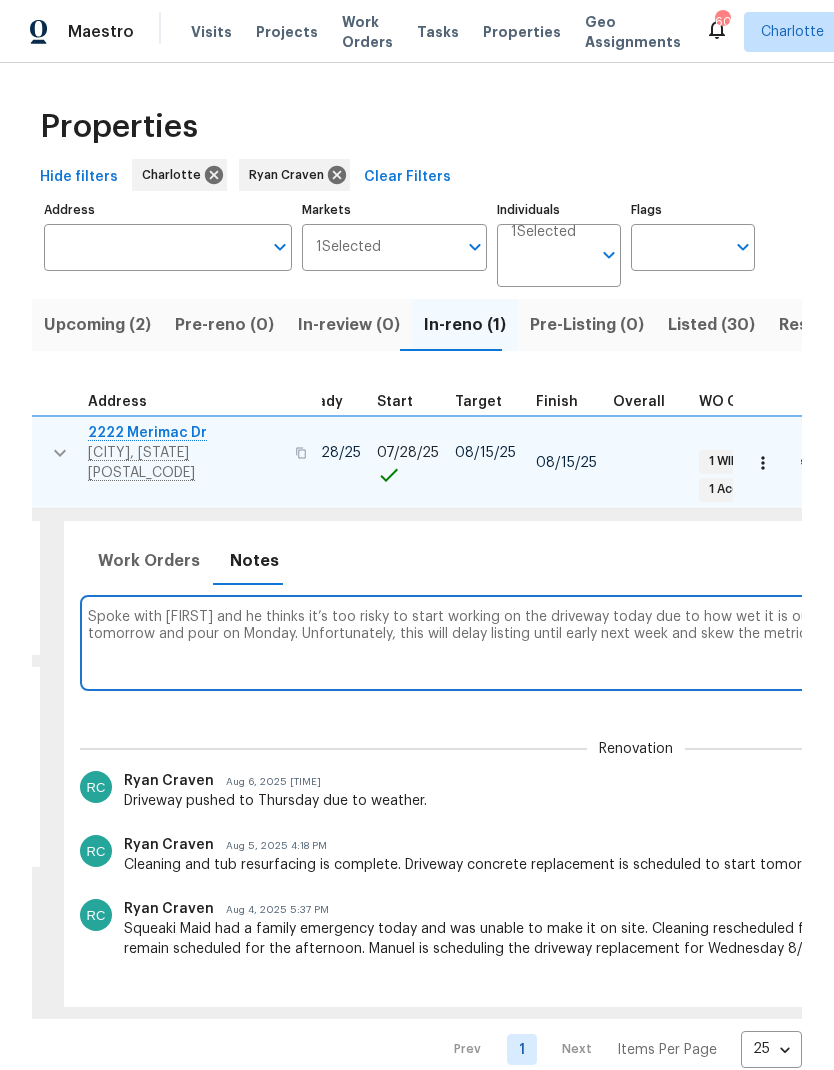 scroll, scrollTop: 0, scrollLeft: 354, axis: horizontal 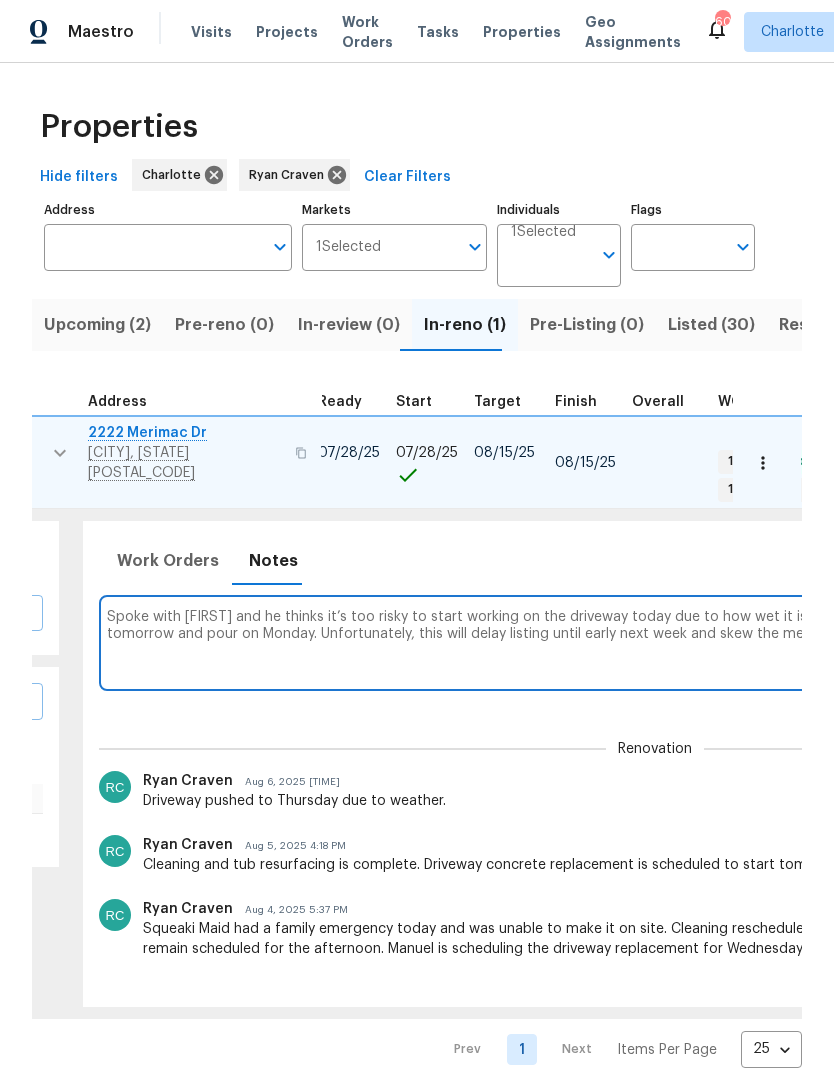 click on "Spoke with [FIRST] and he thinks it’s too risky to start working on the driveway today due to how wet it is outside. His concrete sub will start demoing the driveway tomorrow and pour on Monday. Unfortunately, this will delay listing until early next week and skew the metrics a little.." at bounding box center (654, 642) 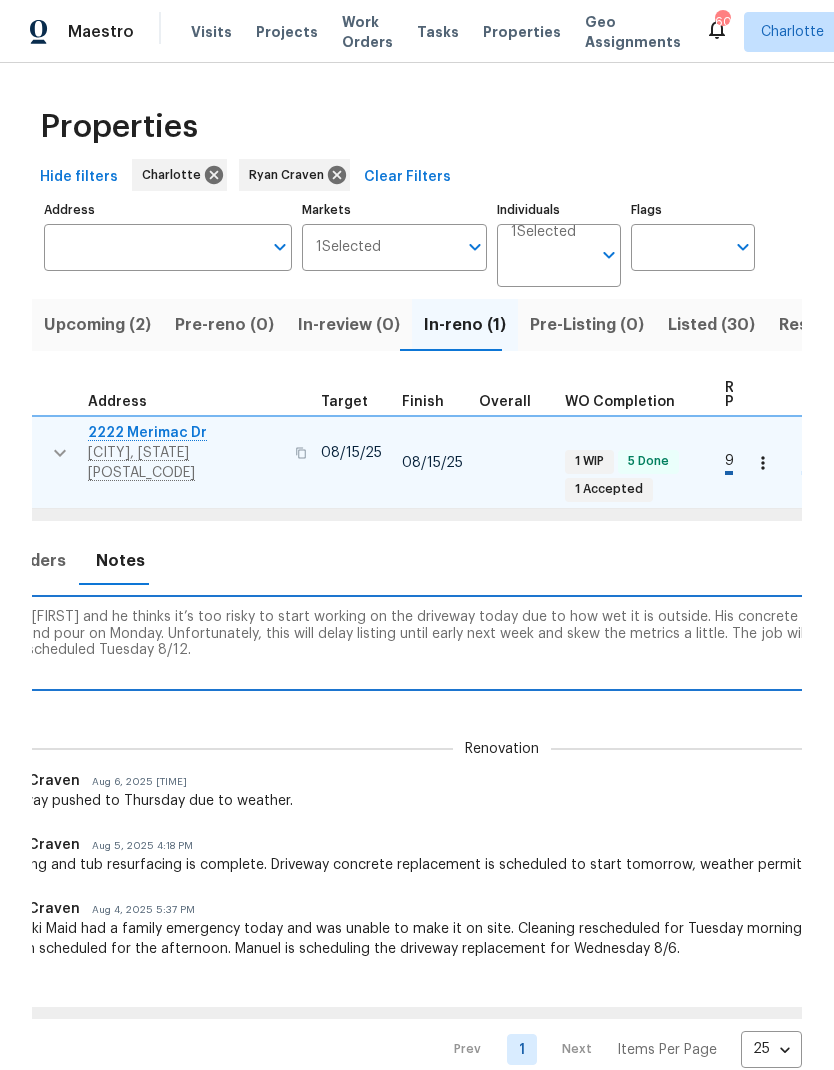 scroll, scrollTop: 0, scrollLeft: 511, axis: horizontal 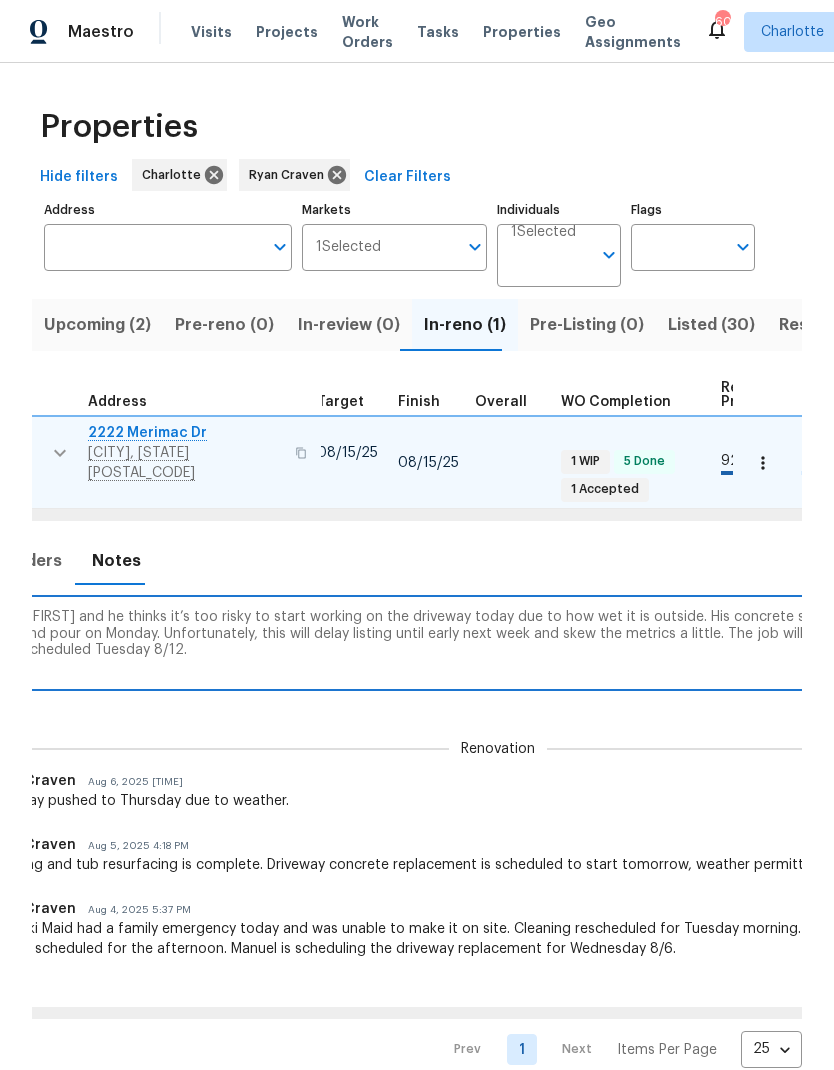 click on "Spoke with [FIRST] and he thinks it’s too risky to start working on the driveway today due to how wet it is outside. His concrete sub will start demoing the driveway tomorrow and pour on Monday. Unfortunately, this will delay listing until early next week and skew the metrics a little. The job will be finished Monday afternoon. QC/set up scheduled Tuesday 8/12." at bounding box center (497, 642) 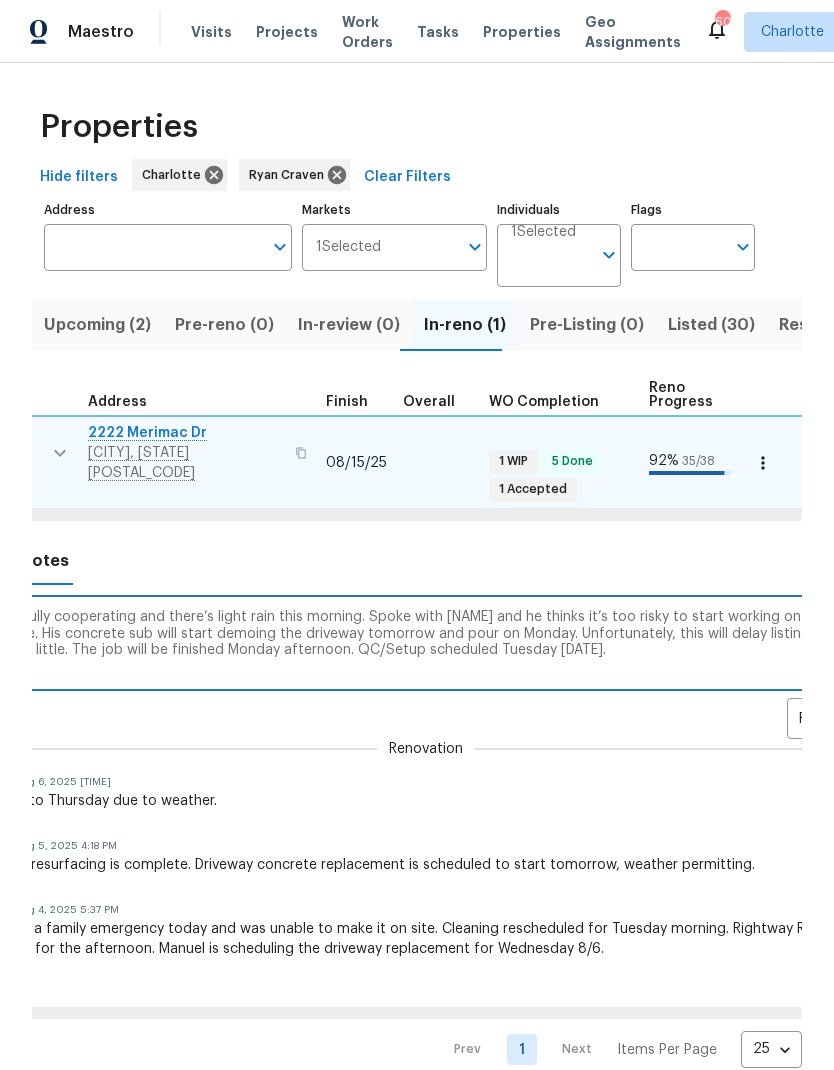 scroll, scrollTop: 0, scrollLeft: 581, axis: horizontal 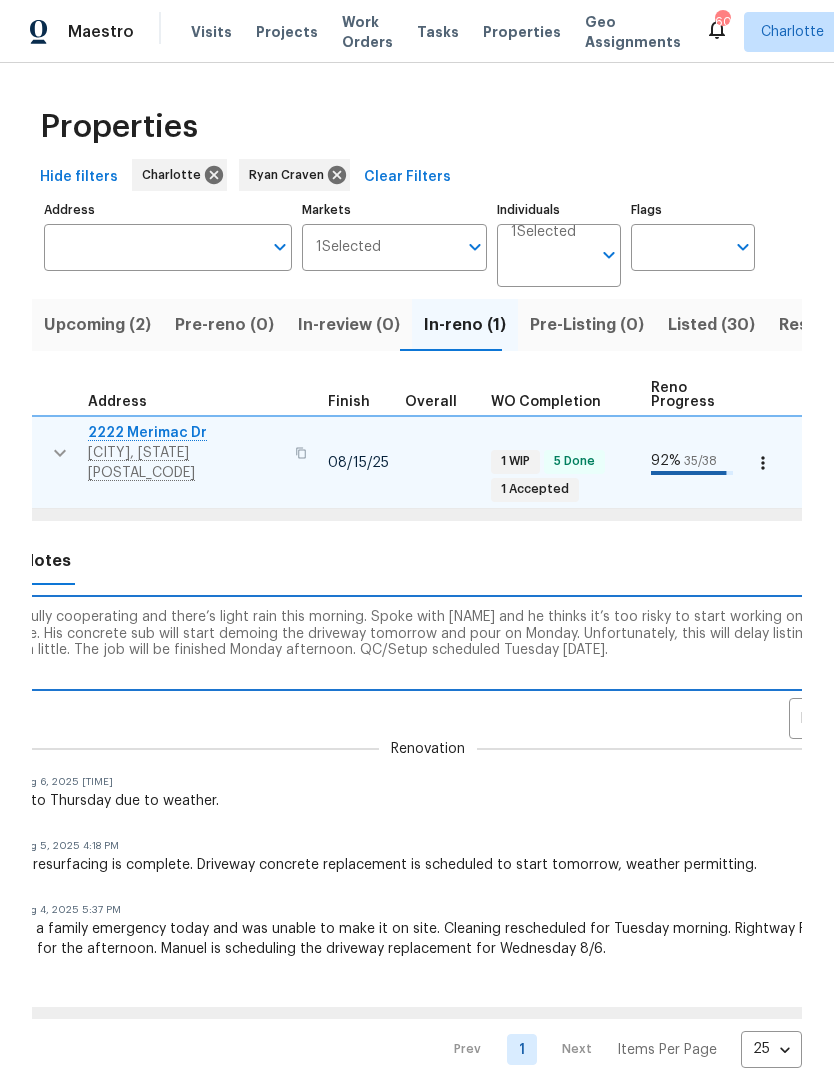 click on "The weather still isn’t fully cooperating and there’s light rain this morning. Spoke with [NAME] and he thinks it’s too risky to start working on the driveway today due to how wet it is outside. His concrete sub will start demoing the driveway tomorrow and pour on Monday. Unfortunately, this will delay listing until early next week and skew the metrics a little. The job will be finished Monday afternoon. QC/Setup scheduled Tuesday [DATE]." at bounding box center [427, 642] 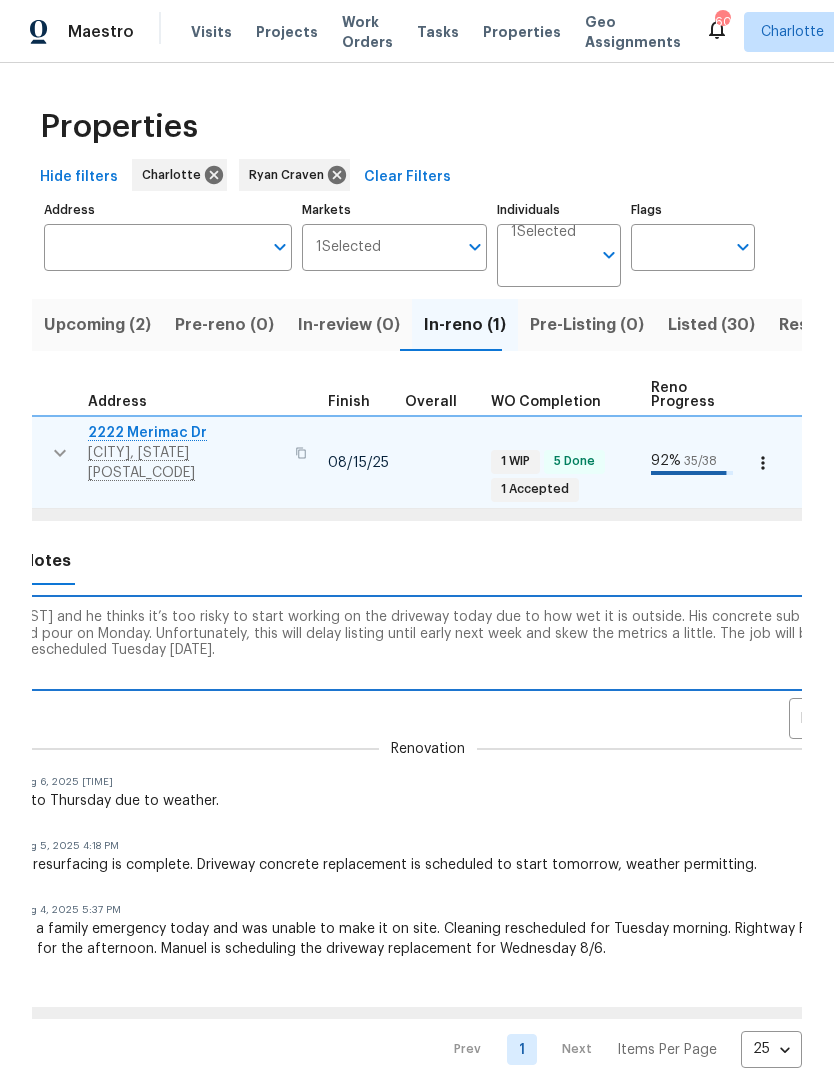 click on "Spoke with [FIRST] [LAST] and he thinks it’s too risky to start working on the driveway today due to how wet it is outside. His concrete sub will start demoing the driveway tomorrow and pour on Monday. Unfortunately, this will delay listing until early next week and skew the metrics a little. The job will be finished Monday afternoon. QC/Setup rescheduled Tuesday [DATE]." at bounding box center (427, 642) 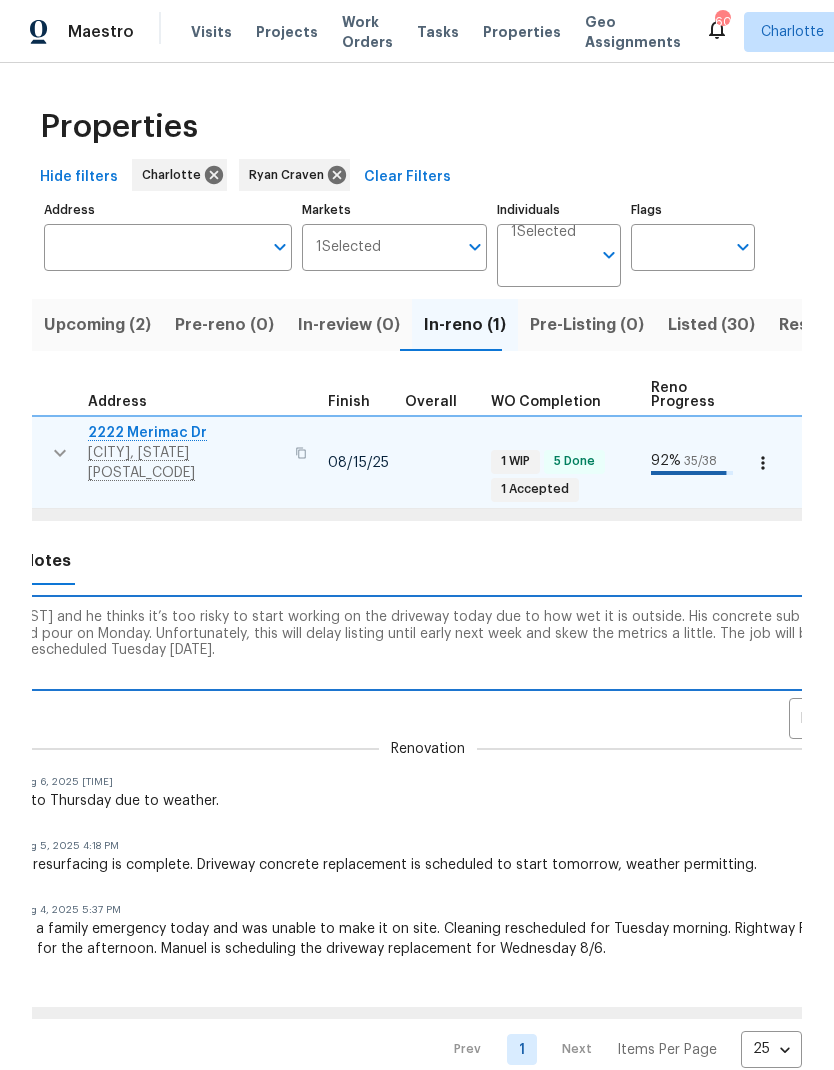 click on "Spoke with [FIRST] [LAST] and he thinks it’s too risky to start working on the driveway today due to how wet it is outside. His concrete sub will start demoing the driveway tomorrow and pour on Monday. Unfortunately, this will delay listing until early next week and skew the metrics a little. The job will be finished Monday afternoon. QC/Setup rescheduled Tuesday [DATE]." at bounding box center [427, 642] 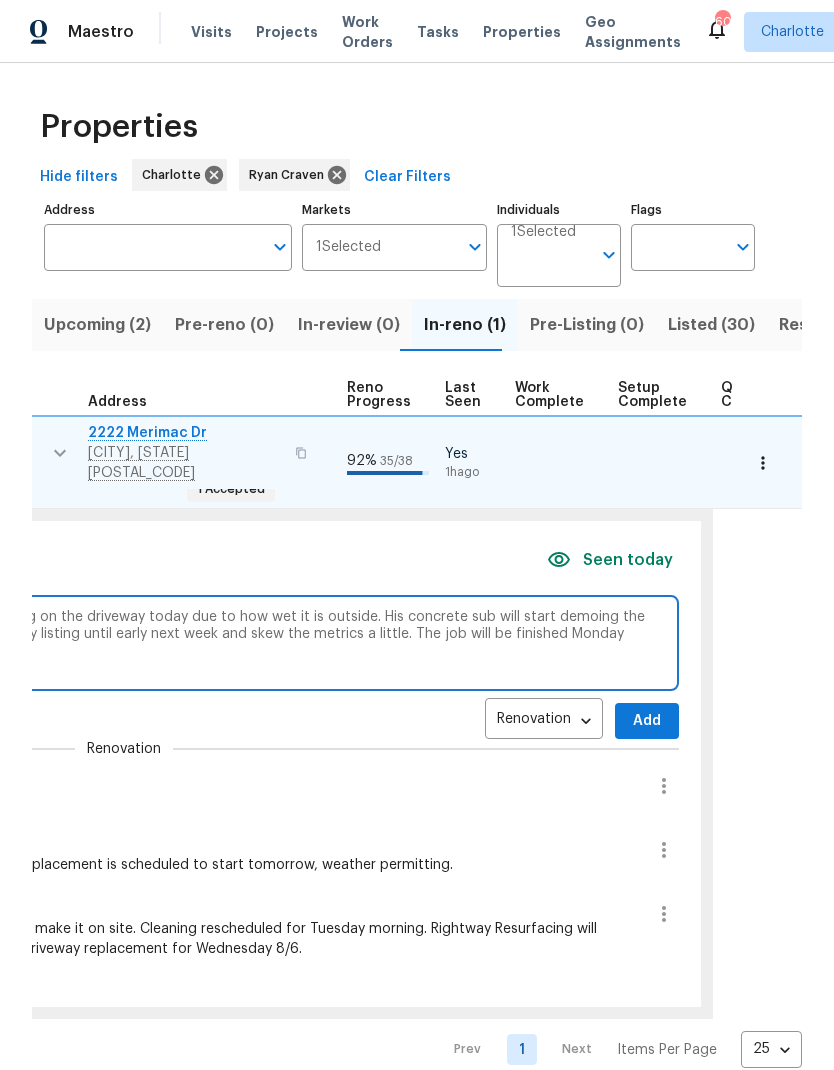scroll, scrollTop: 0, scrollLeft: 885, axis: horizontal 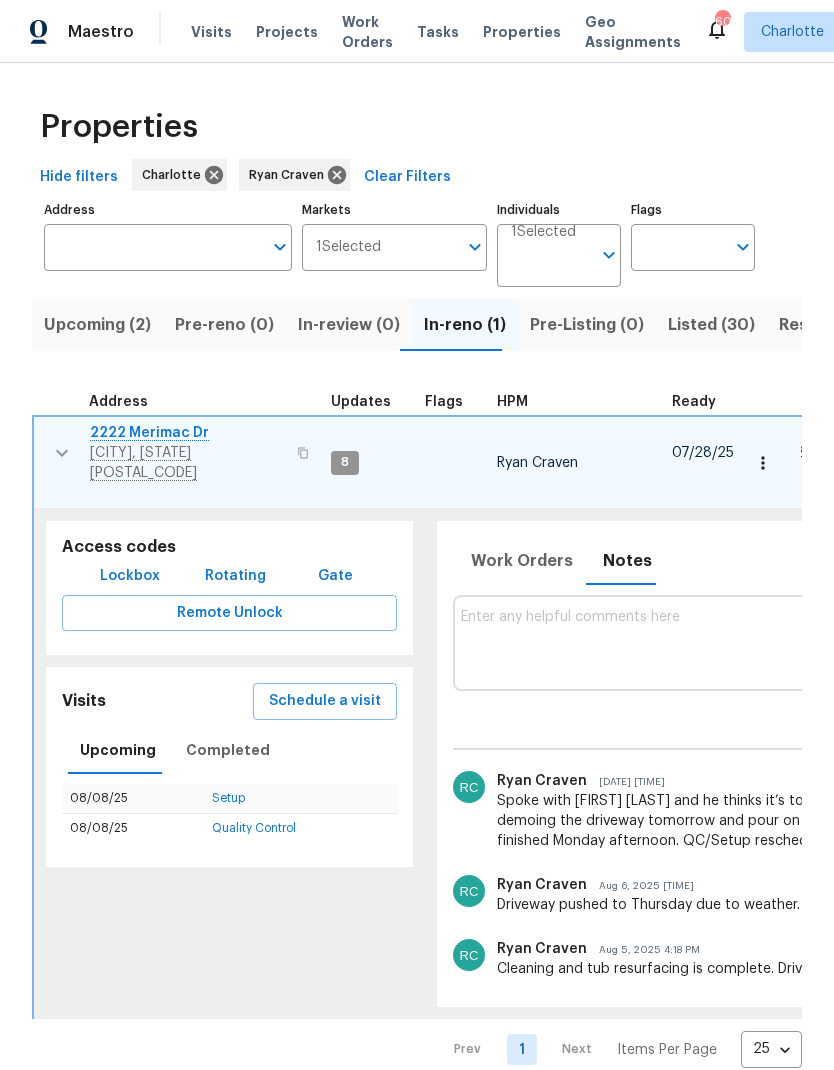 click 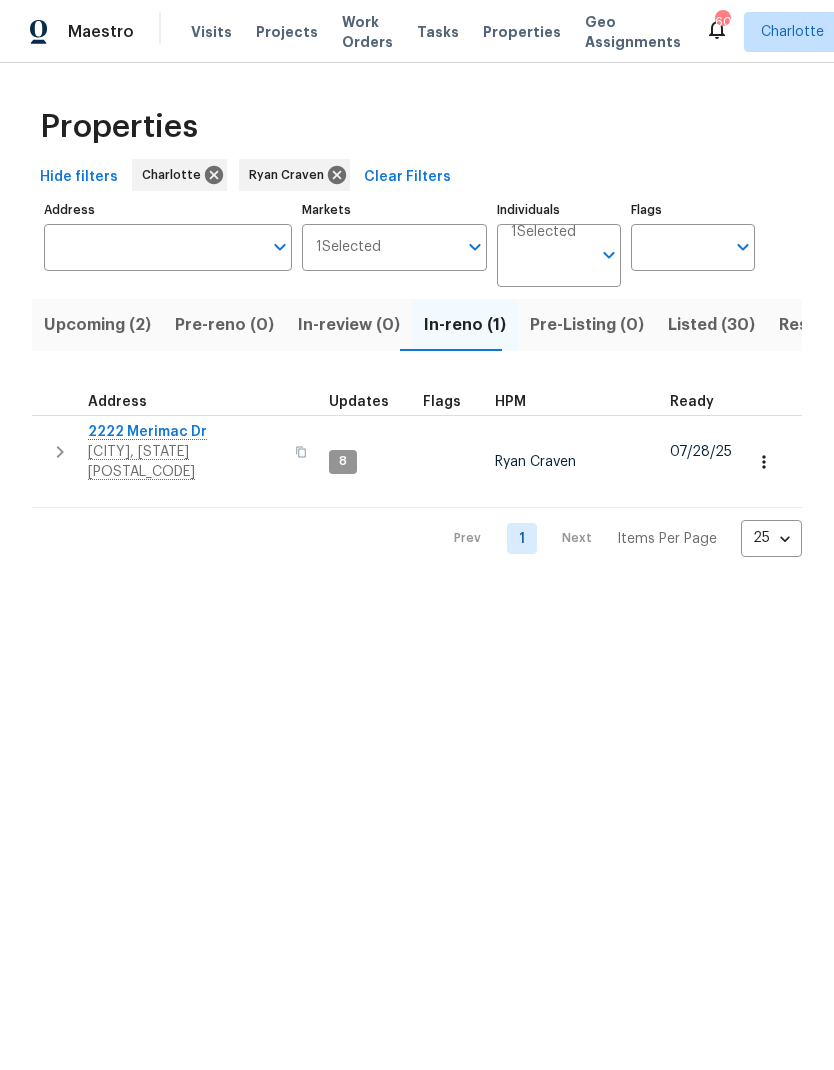 click on "Listed (30)" at bounding box center (711, 325) 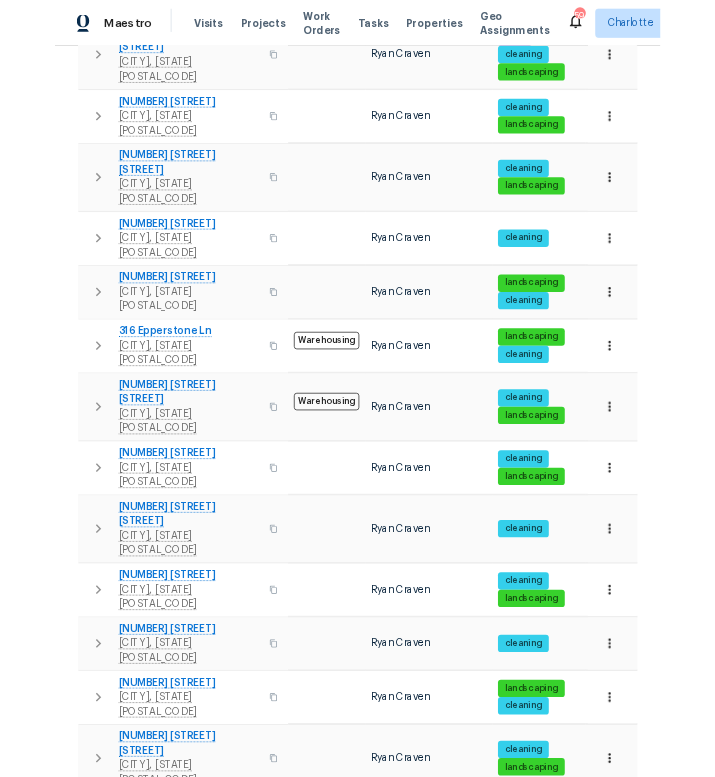 scroll, scrollTop: 917, scrollLeft: 0, axis: vertical 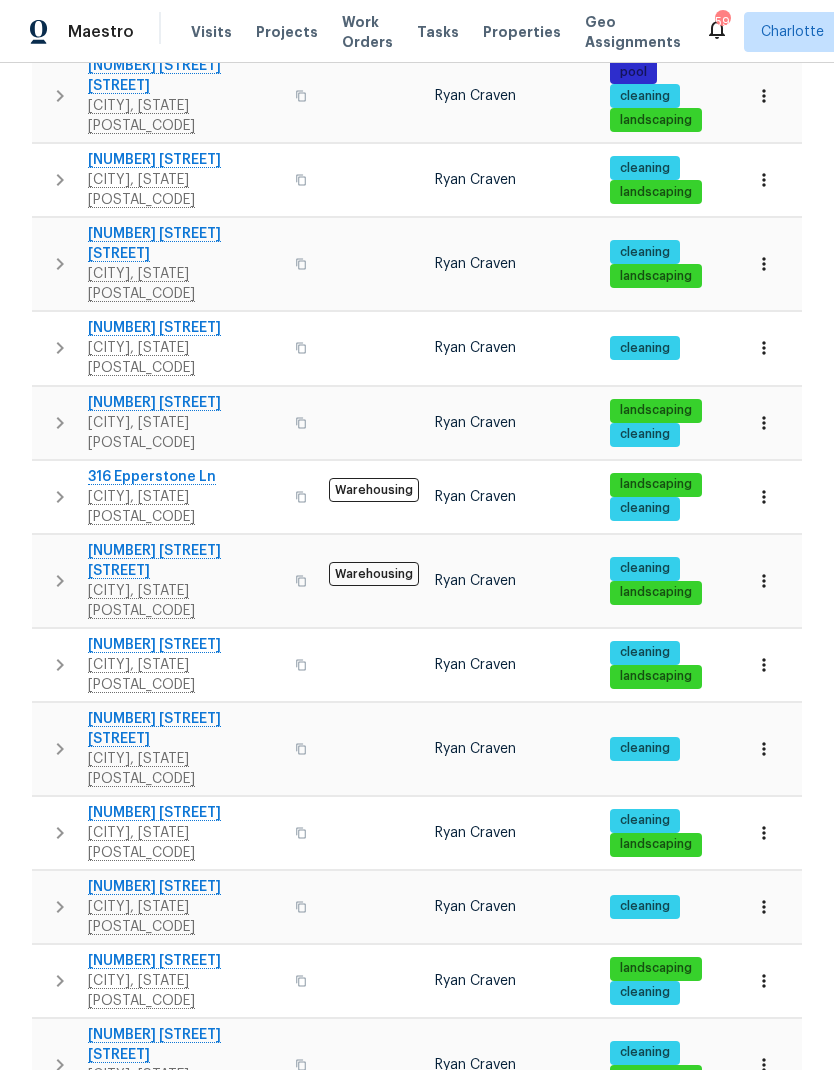click on "[CITY], [STATE] [POSTAL_CODE]" at bounding box center [185, 1085] 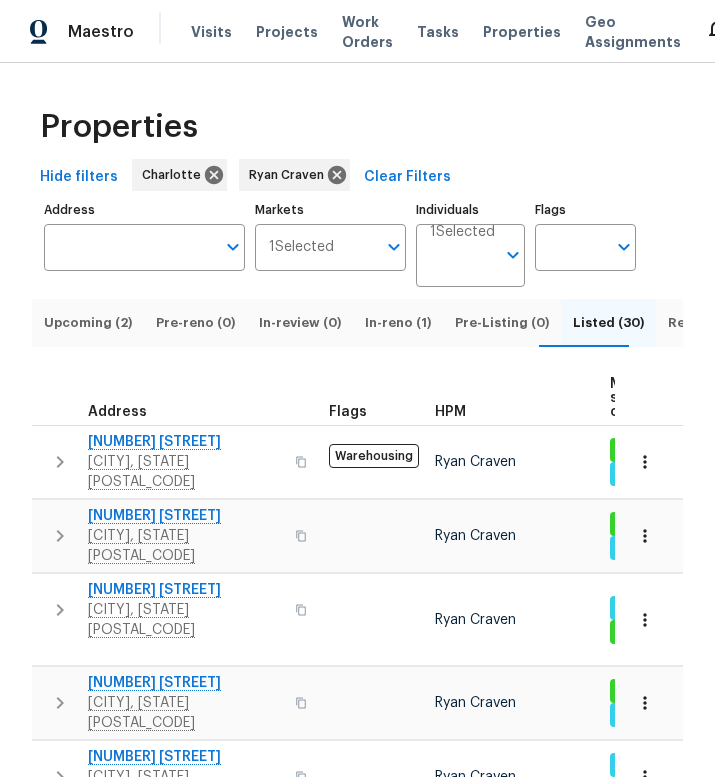 scroll, scrollTop: 0, scrollLeft: 0, axis: both 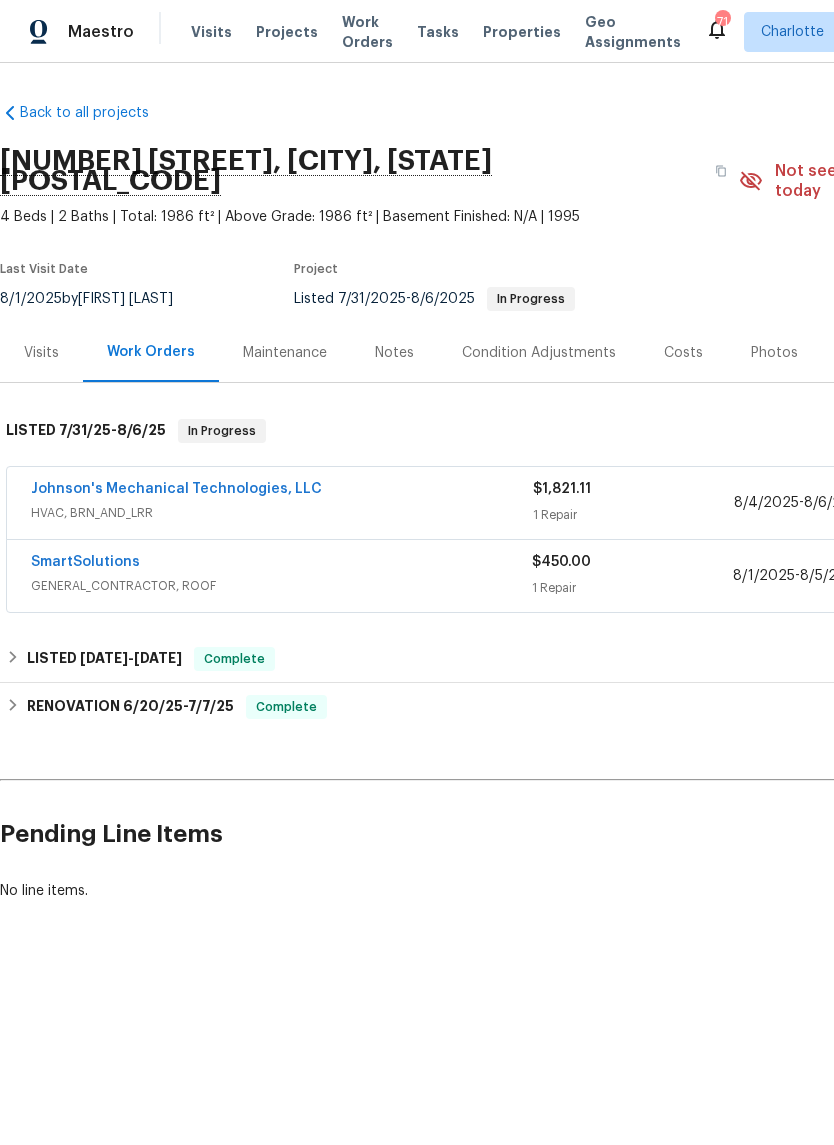 click on "SmartSolutions" at bounding box center (85, 562) 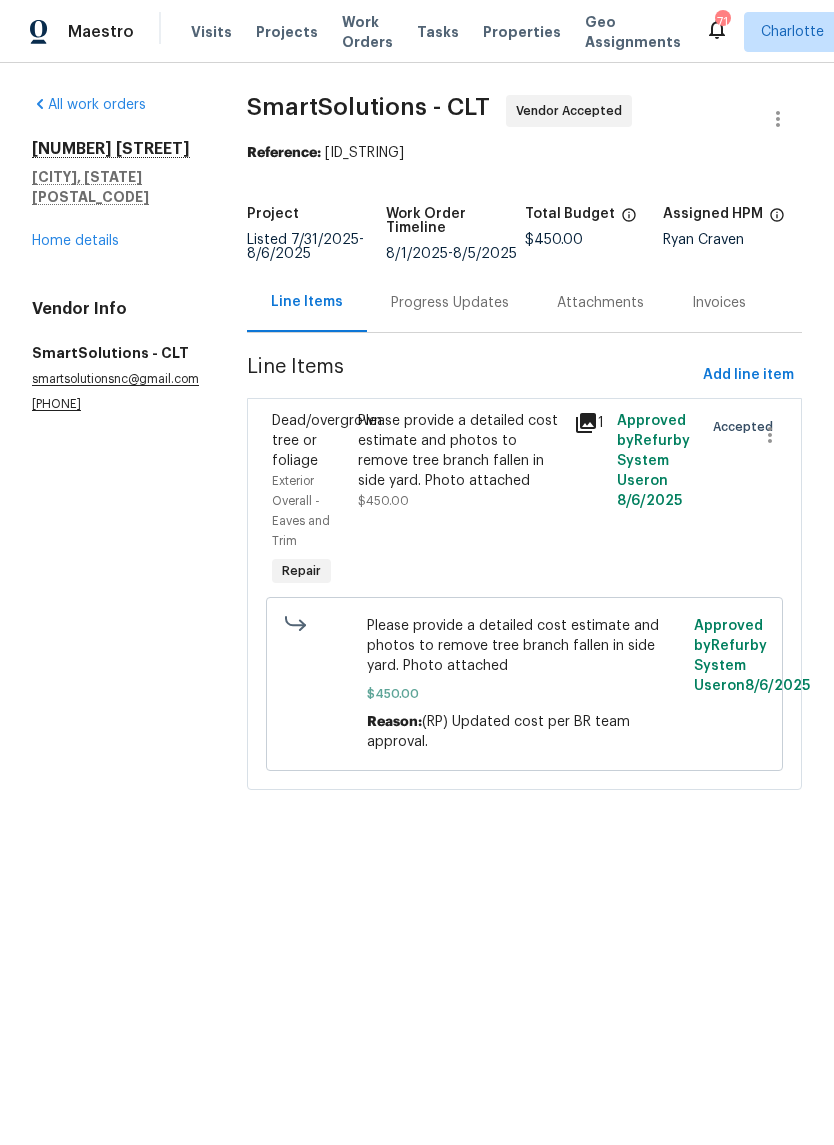 click 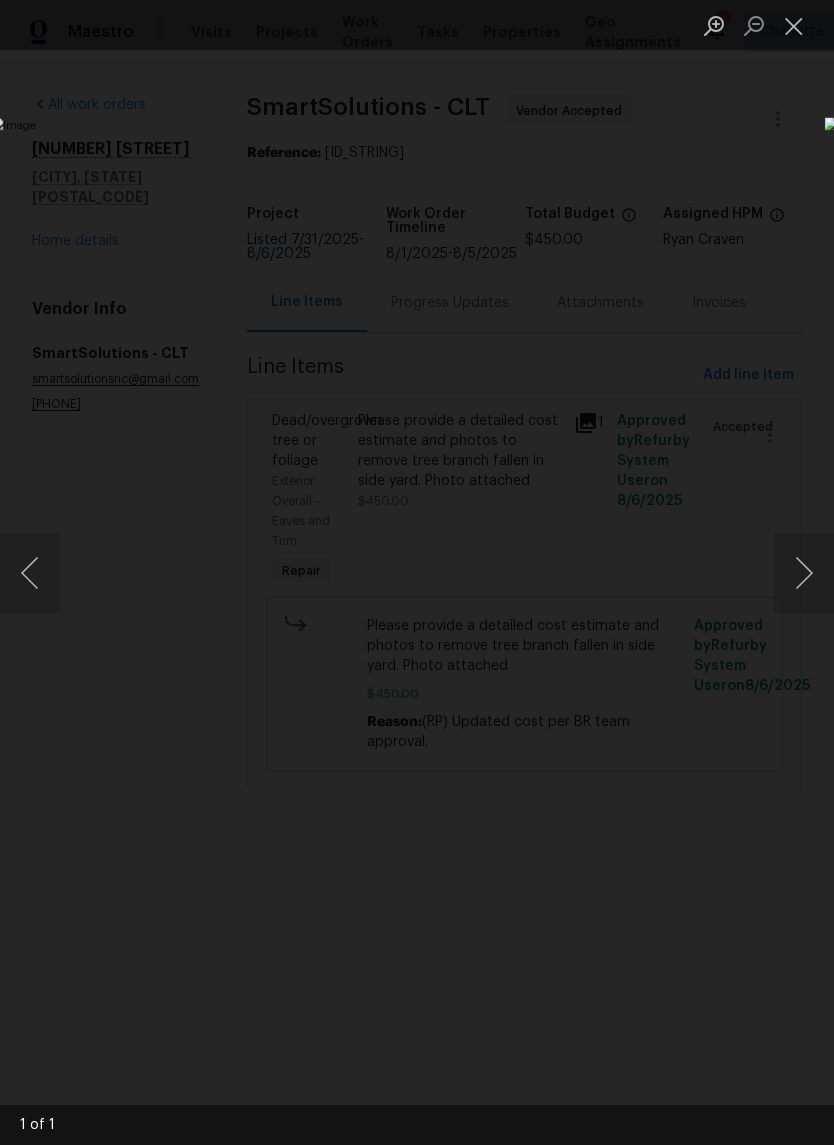 click at bounding box center (794, 25) 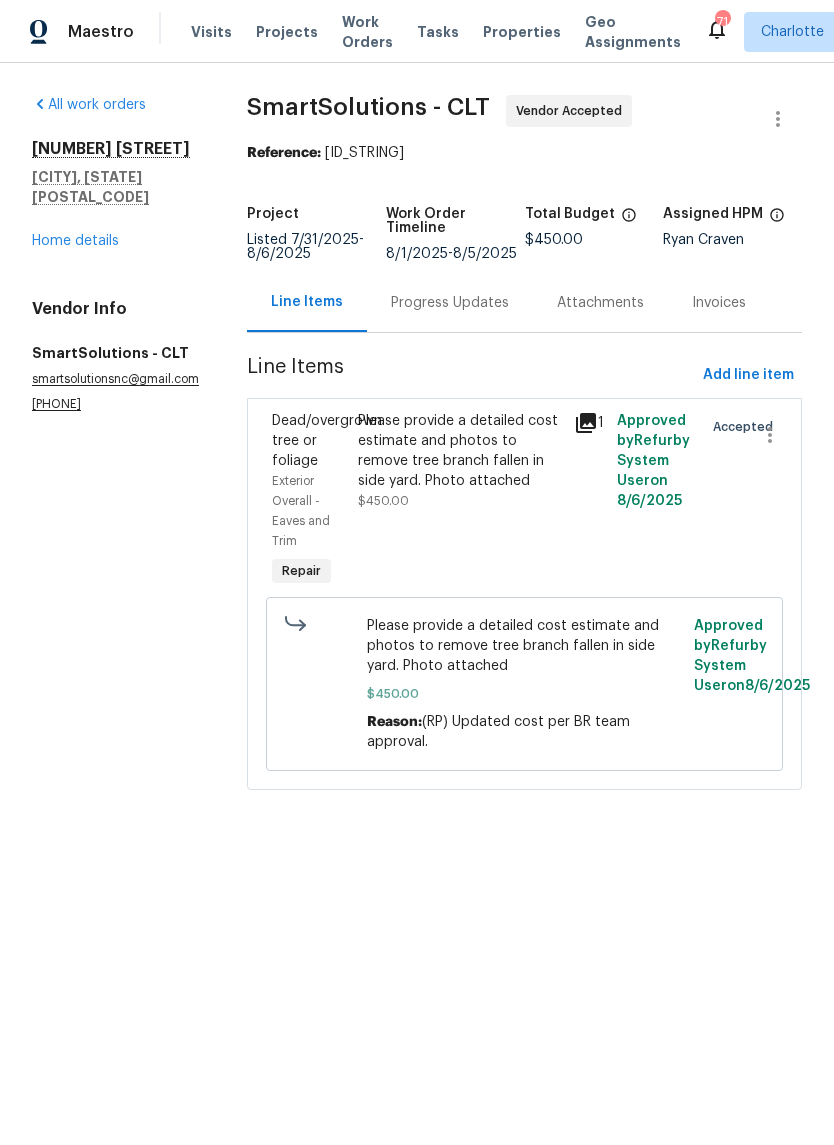 click on "Progress Updates" at bounding box center (450, 303) 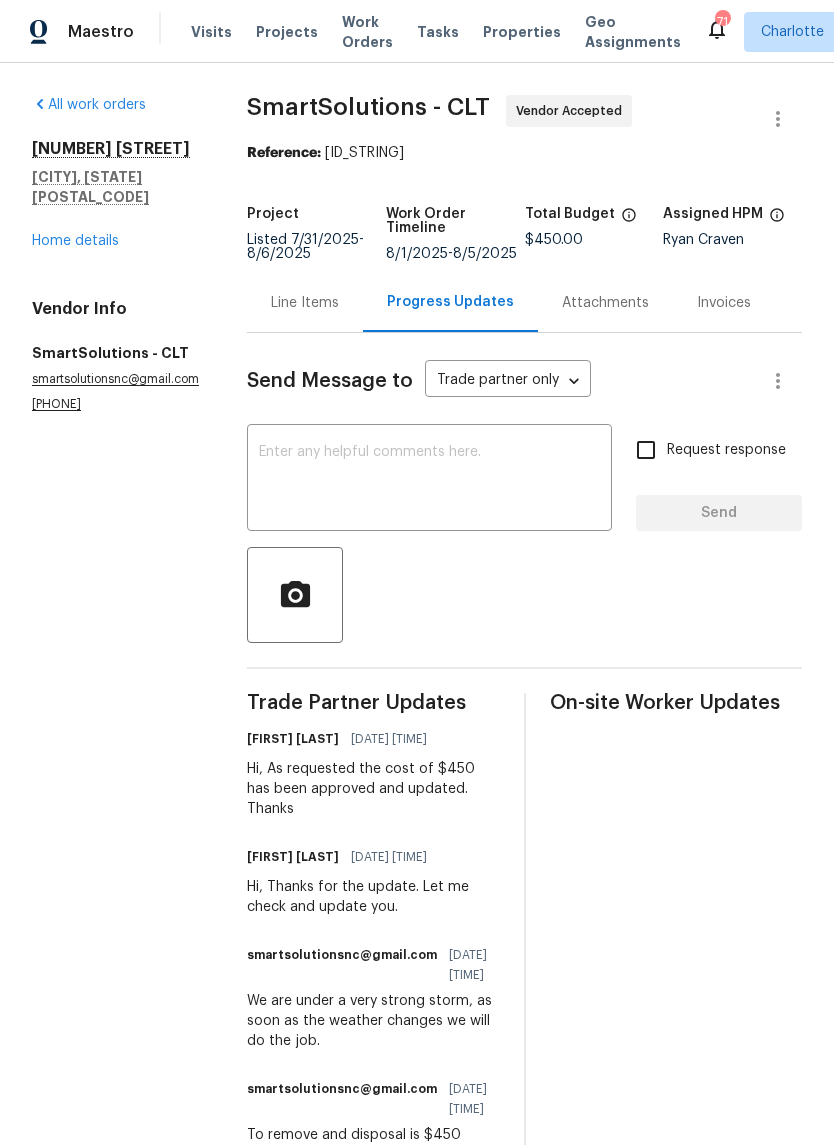 click on "Home details" at bounding box center [75, 241] 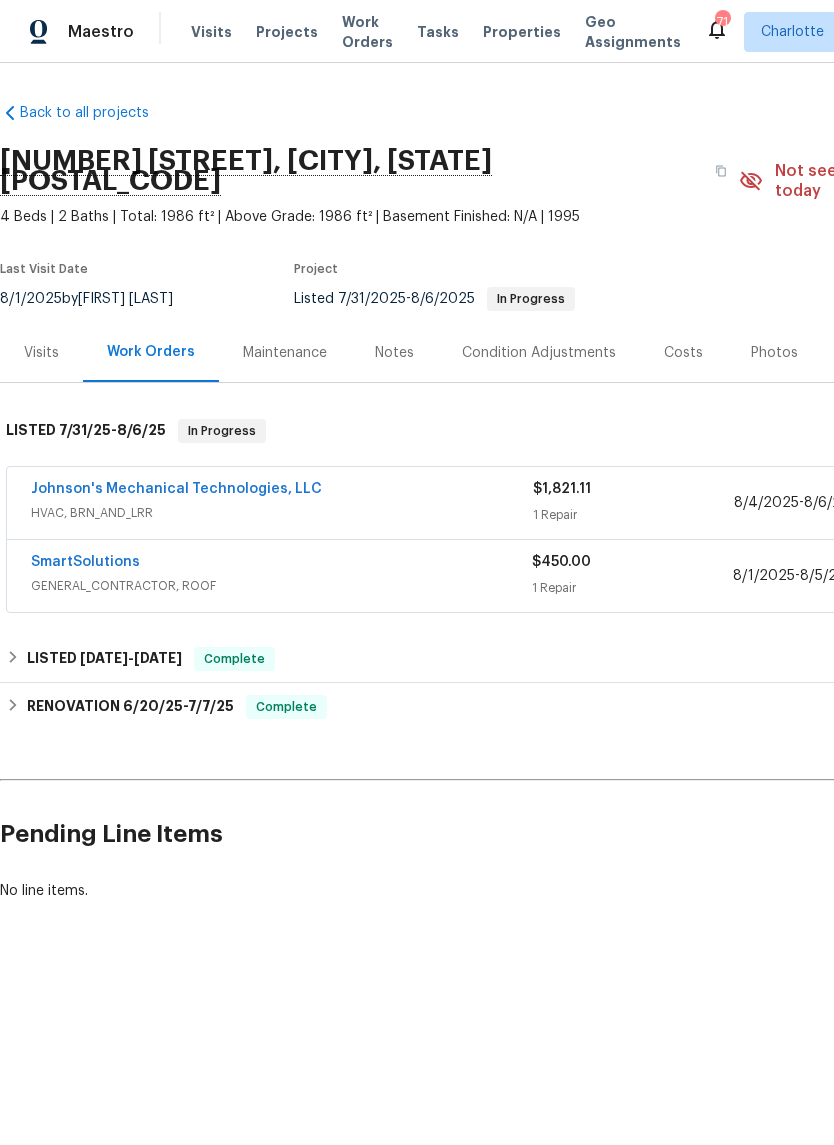 click on "Johnson's Mechanical Technologies, LLC" at bounding box center (176, 489) 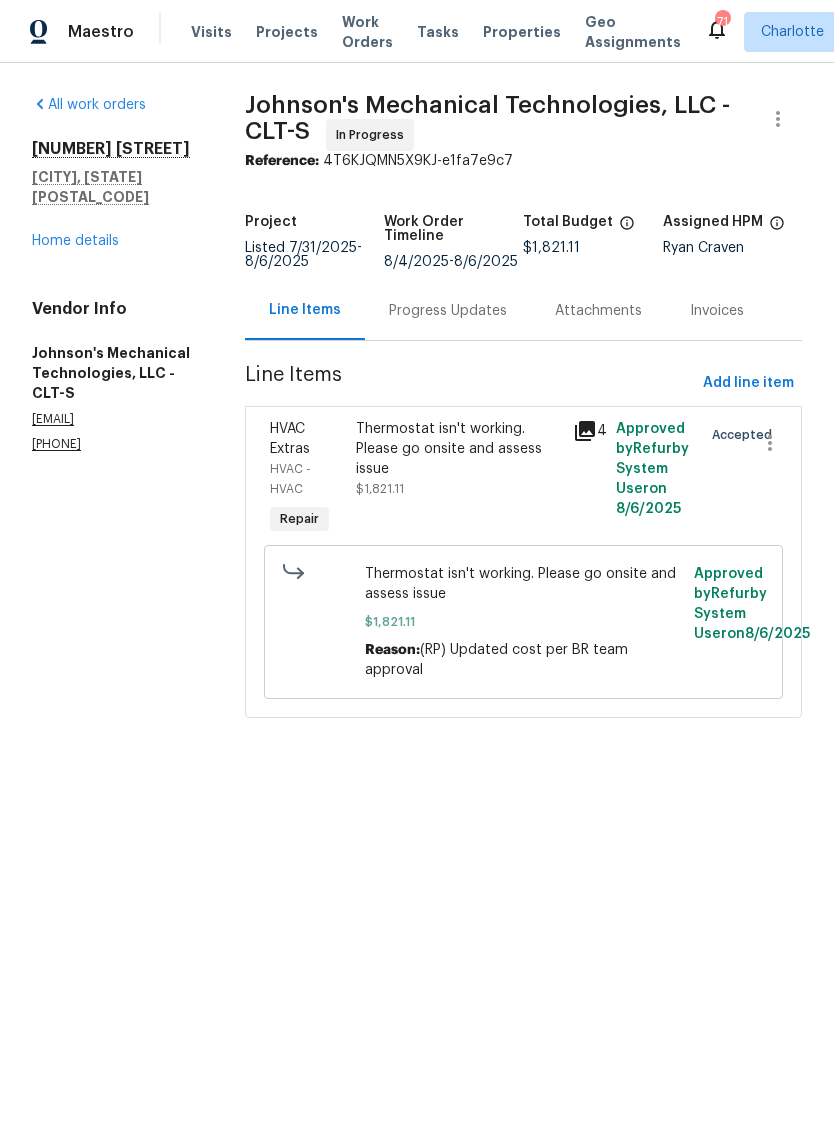 click on "Progress Updates" at bounding box center (448, 311) 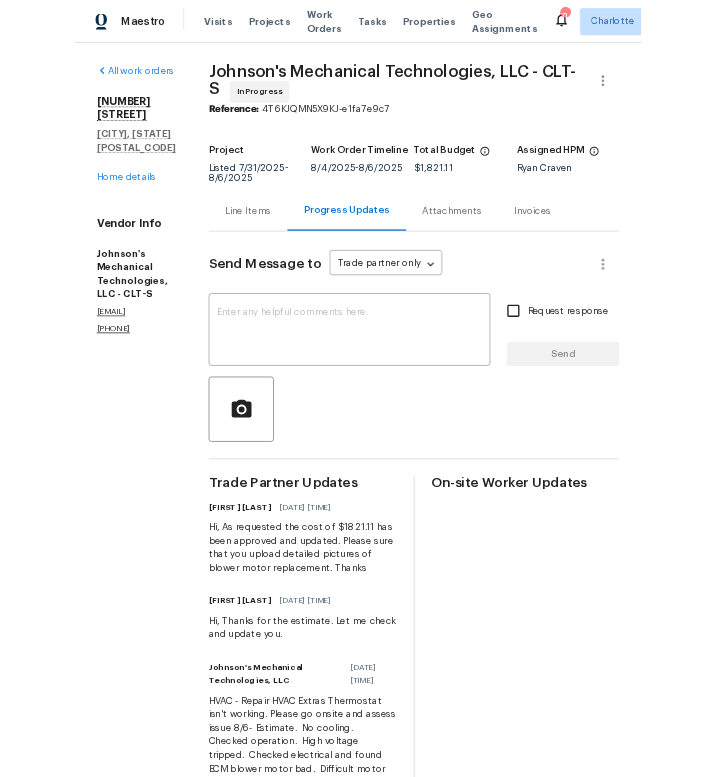 scroll, scrollTop: 0, scrollLeft: 0, axis: both 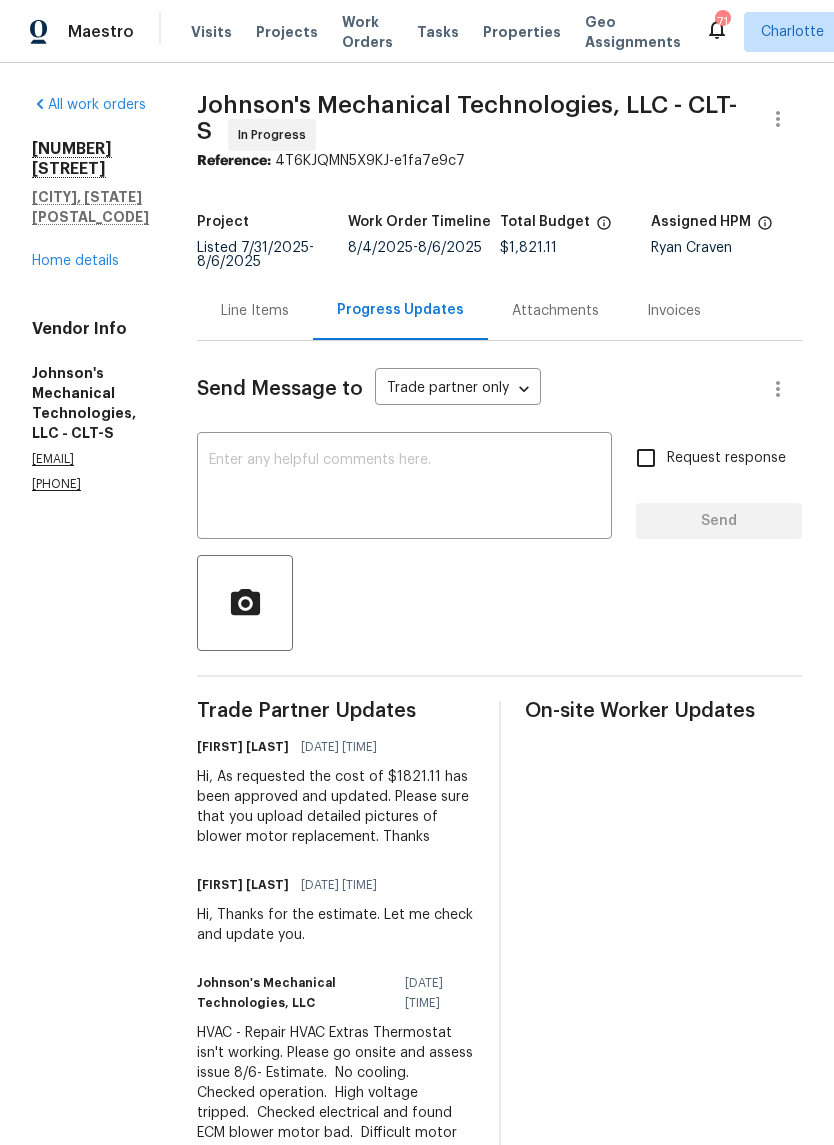 click on "Home details" at bounding box center (75, 261) 